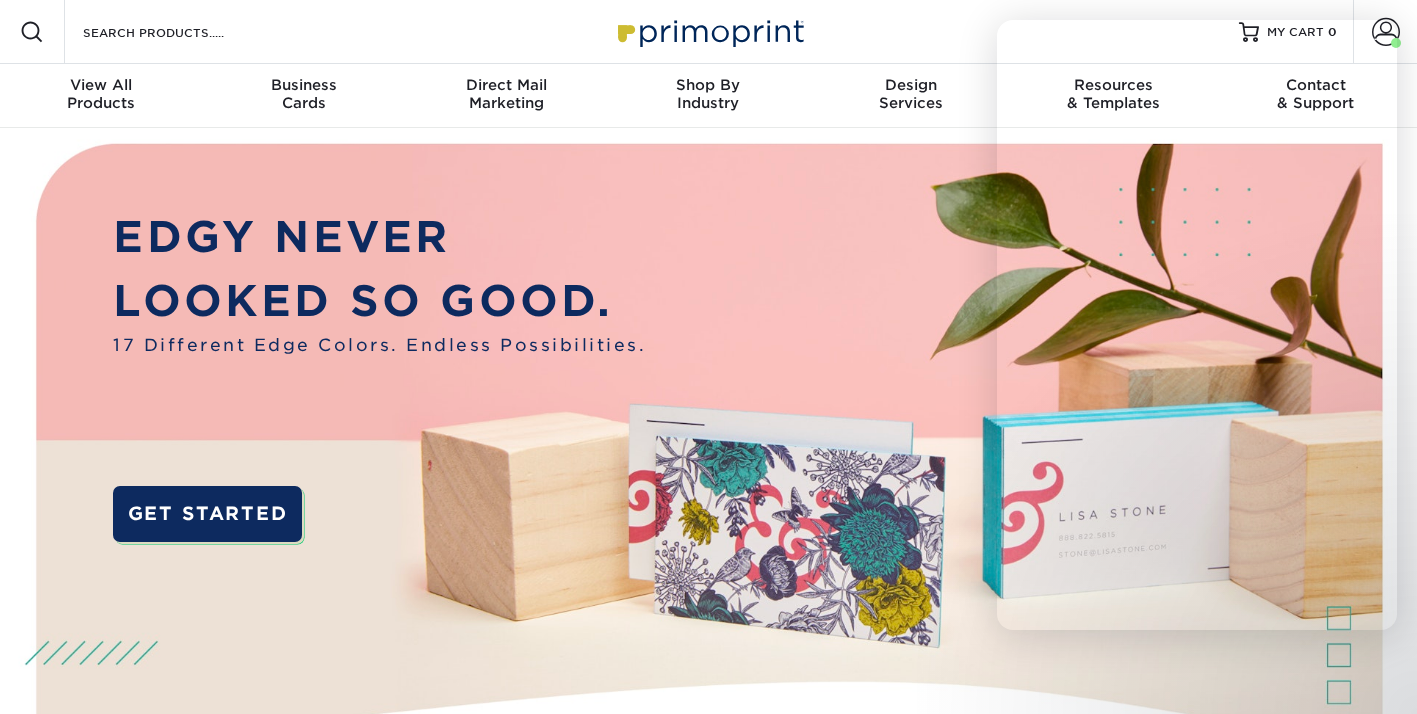scroll, scrollTop: 0, scrollLeft: 0, axis: both 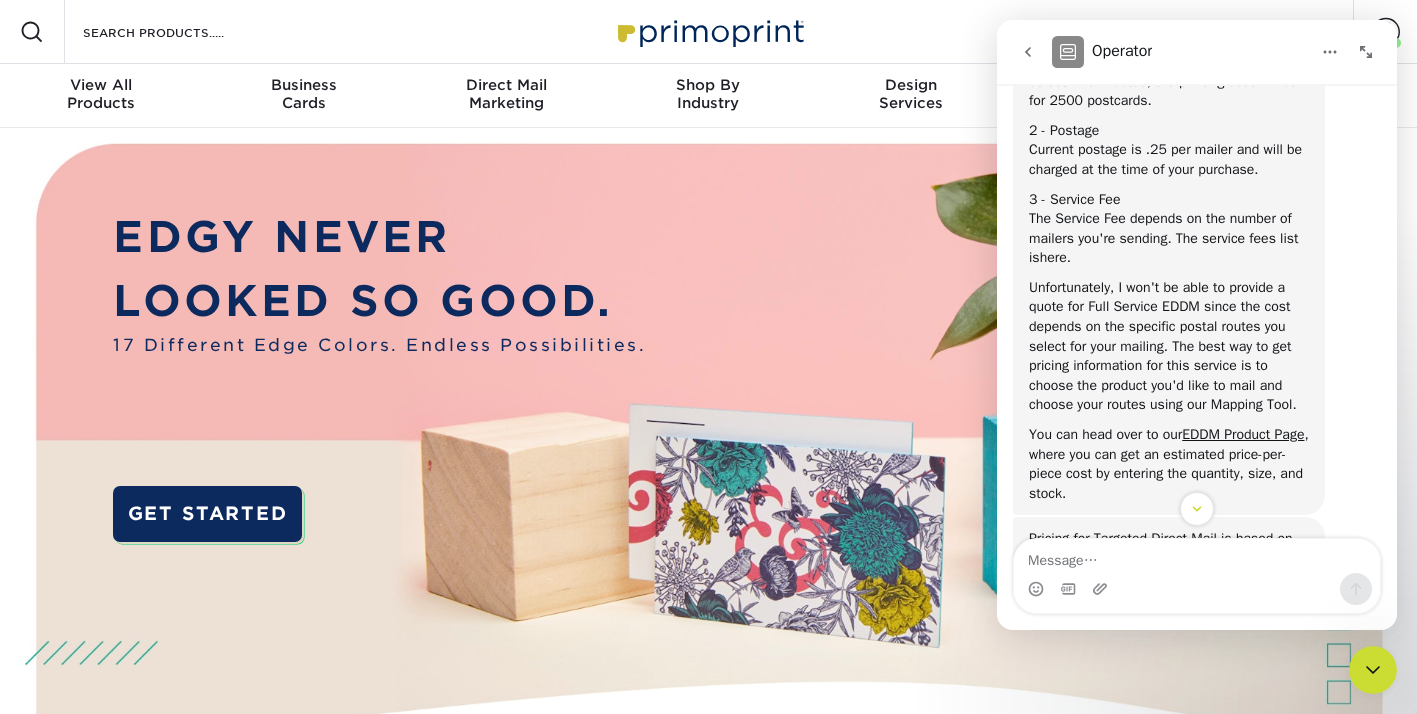 click on "here" at bounding box center [1053, 257] 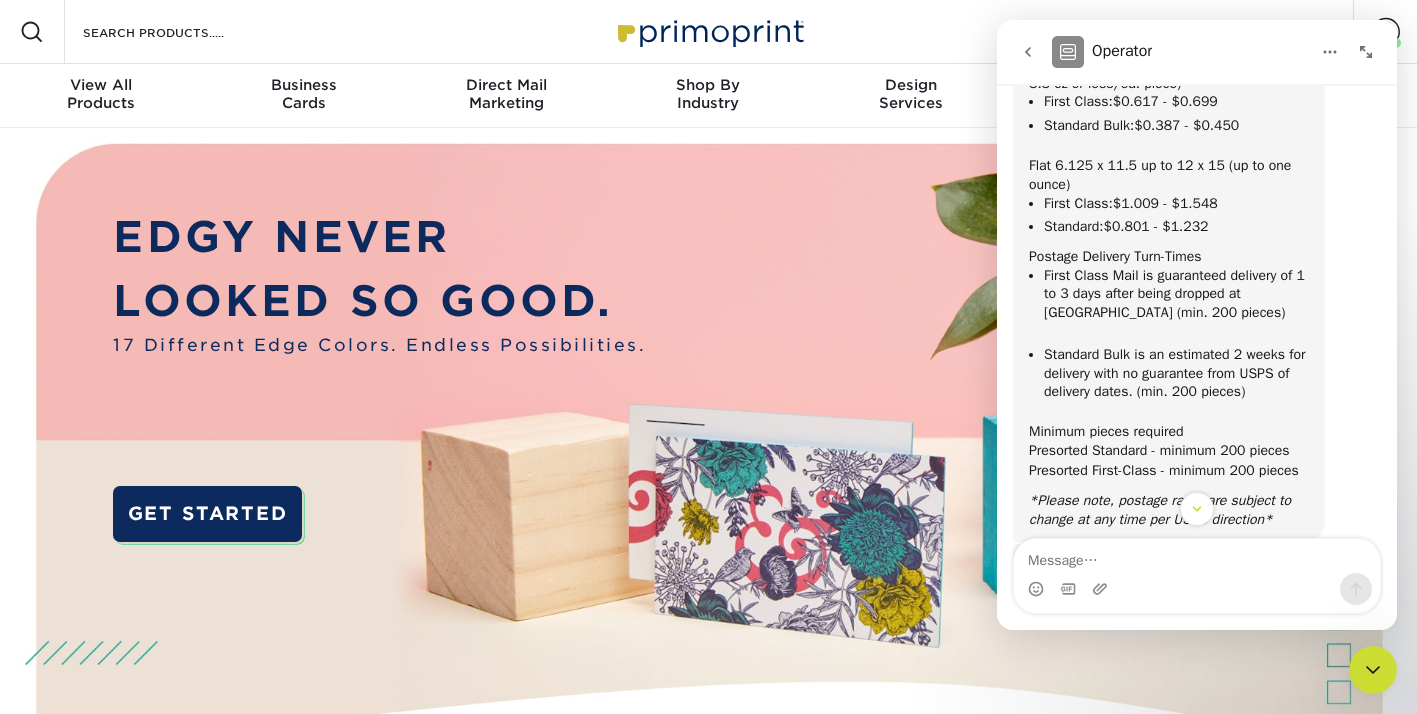 scroll, scrollTop: 2992, scrollLeft: 0, axis: vertical 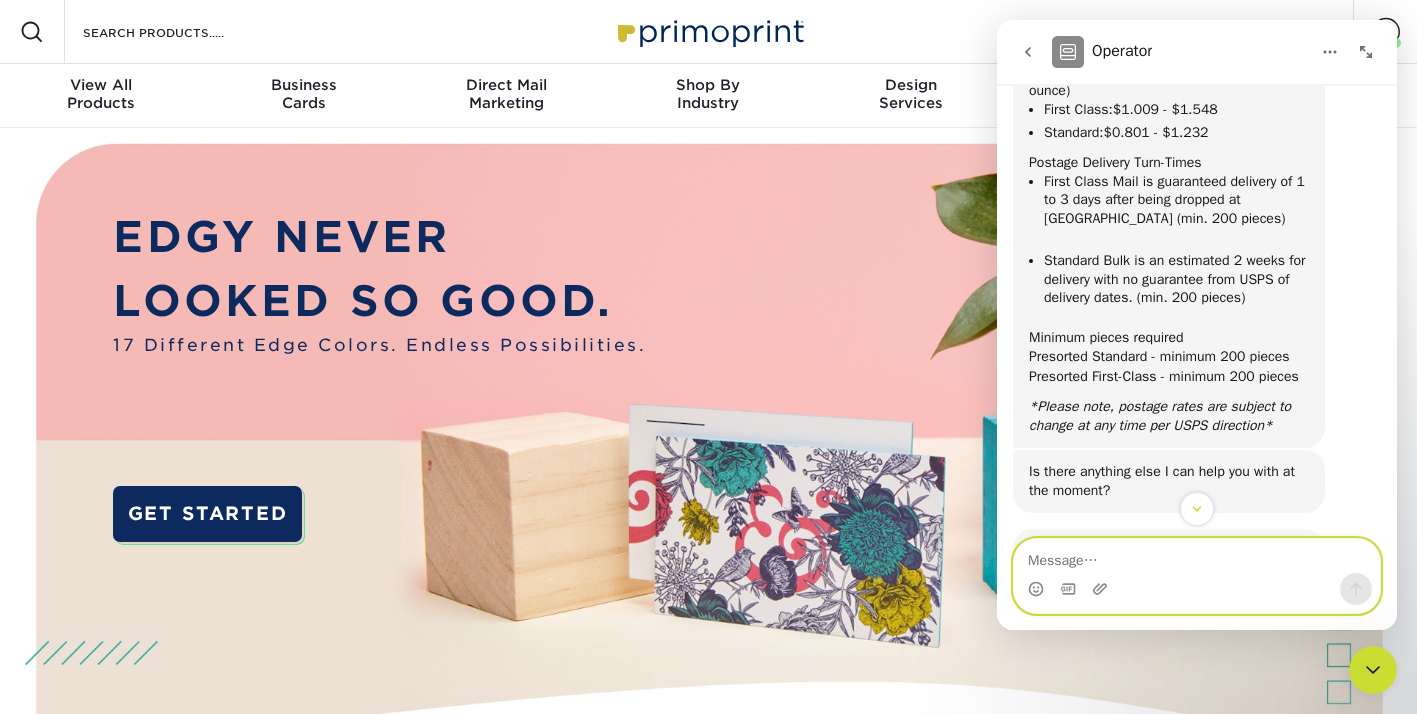 click at bounding box center (1197, 556) 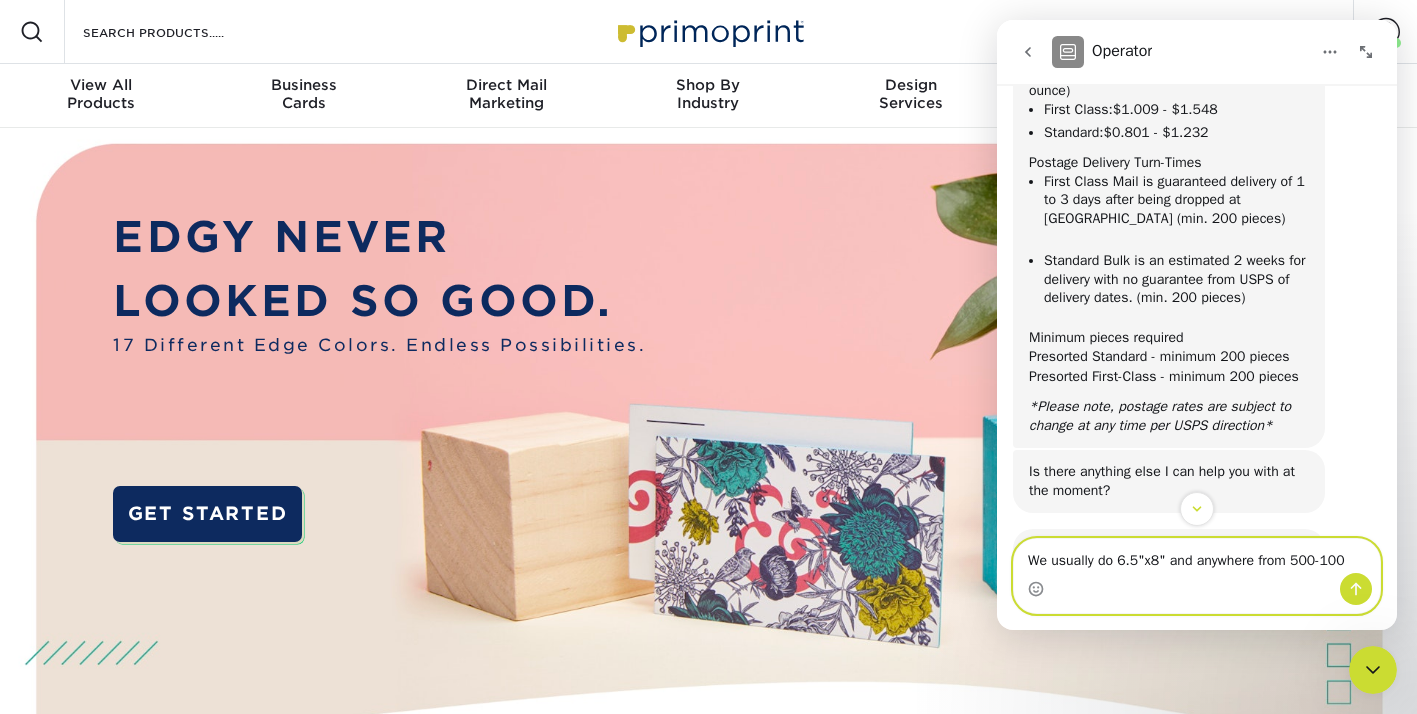 type on "We usually do 6.5"x8" and anywhere from 500-1000" 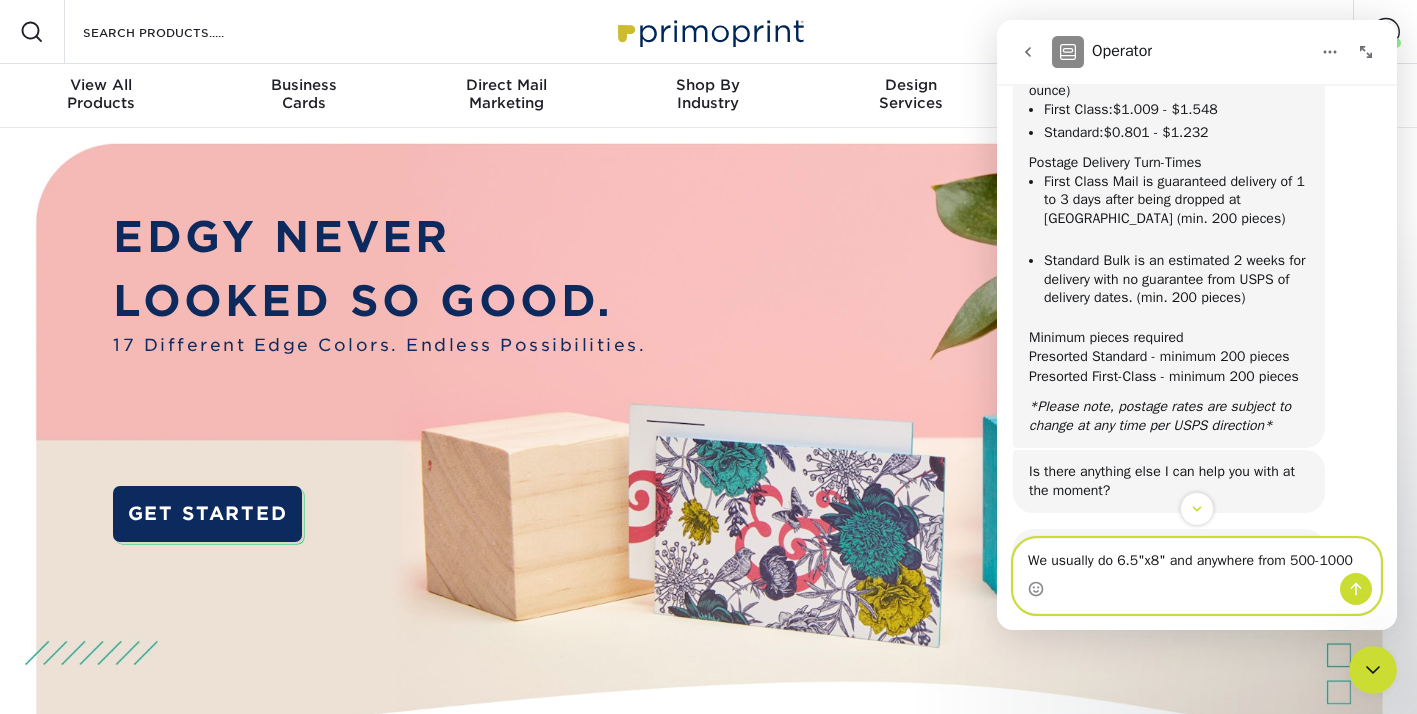 type 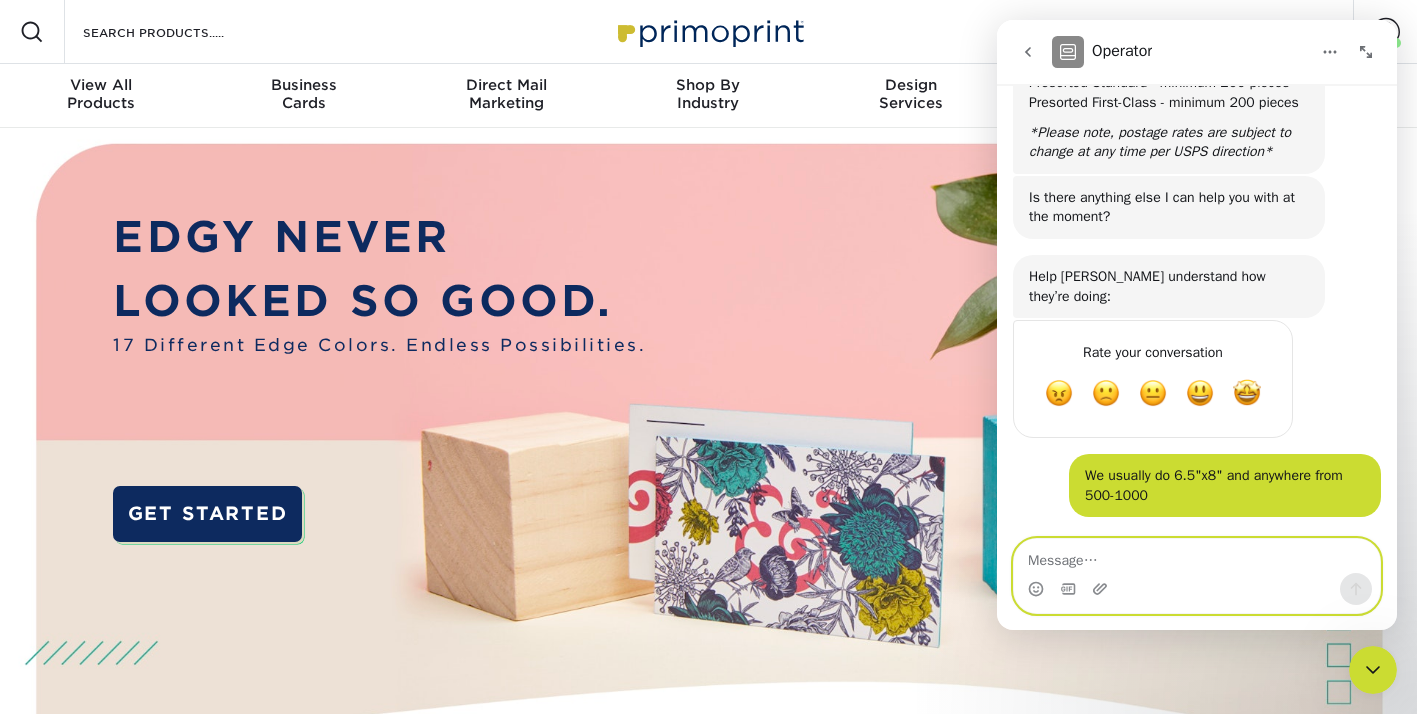 scroll, scrollTop: 3402, scrollLeft: 0, axis: vertical 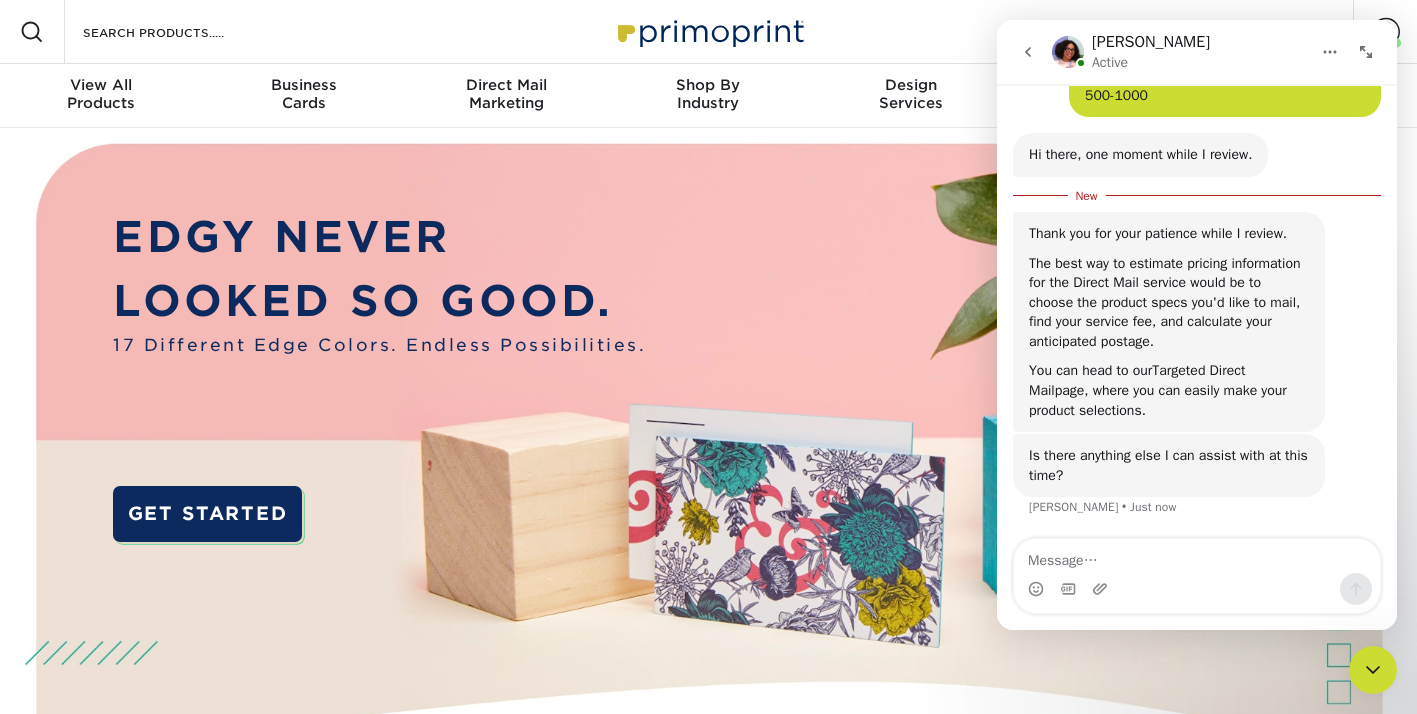 click on "Targeted Direct Mail" at bounding box center (1137, 380) 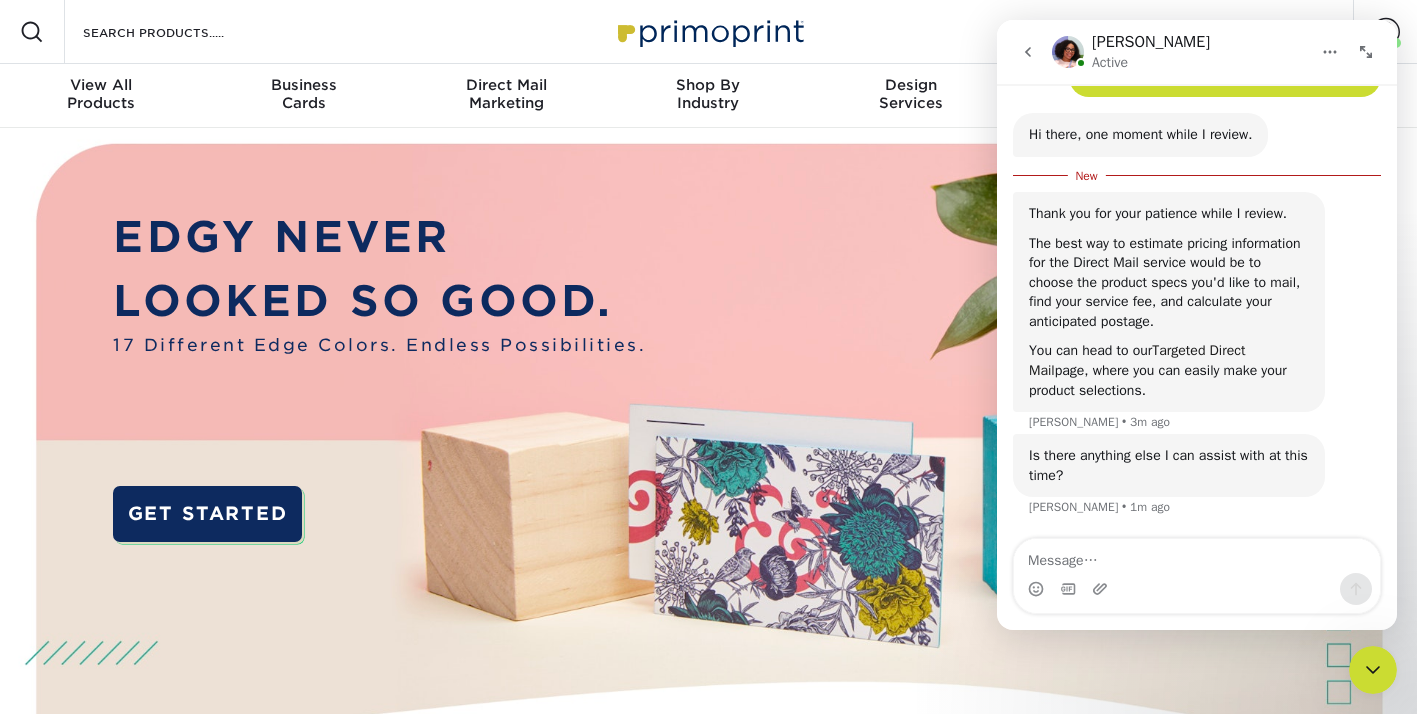 scroll, scrollTop: 0, scrollLeft: 0, axis: both 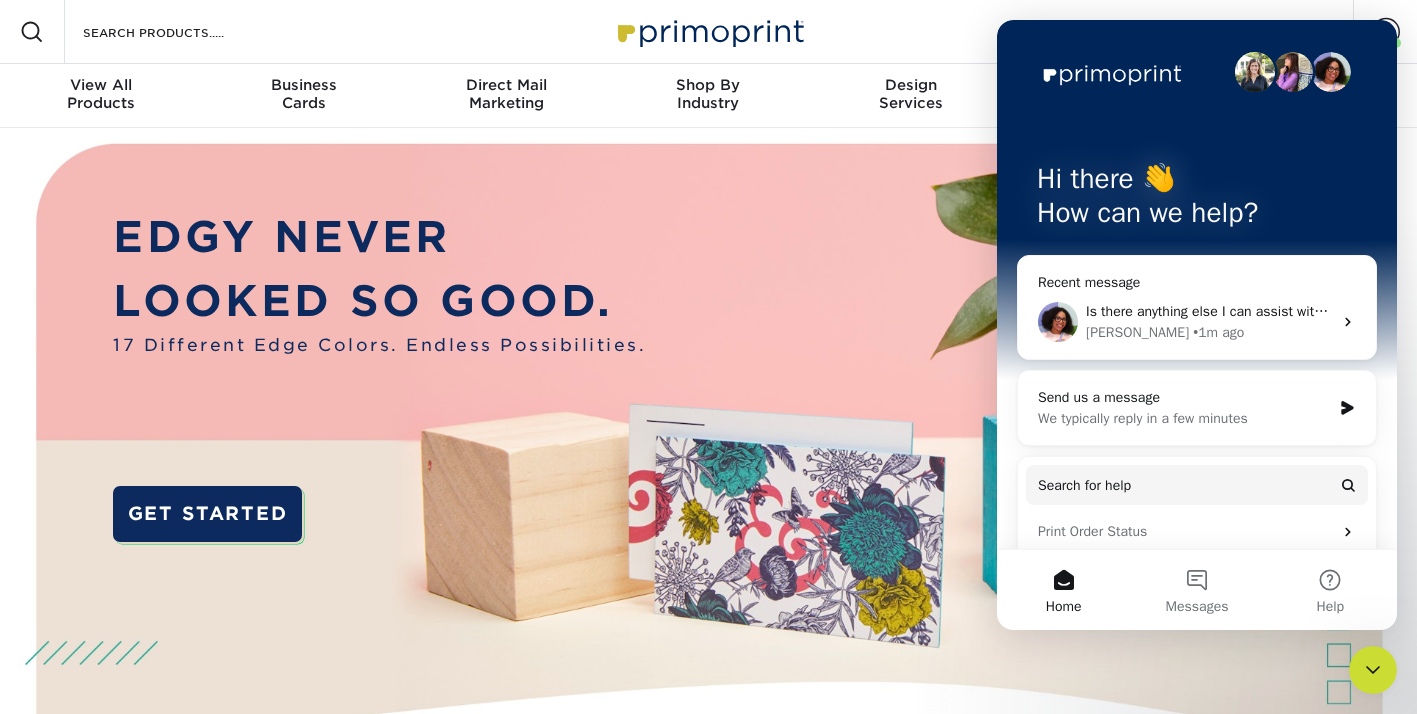 click 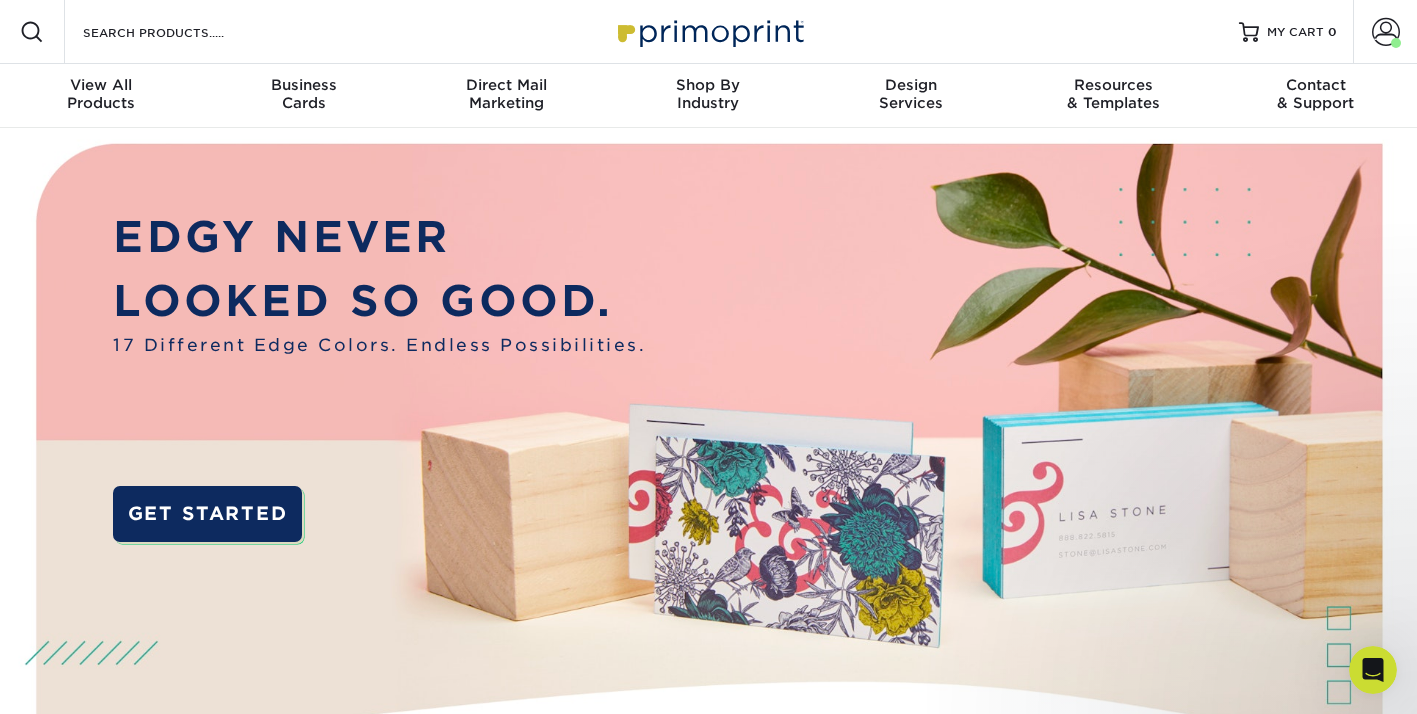 scroll, scrollTop: 0, scrollLeft: 0, axis: both 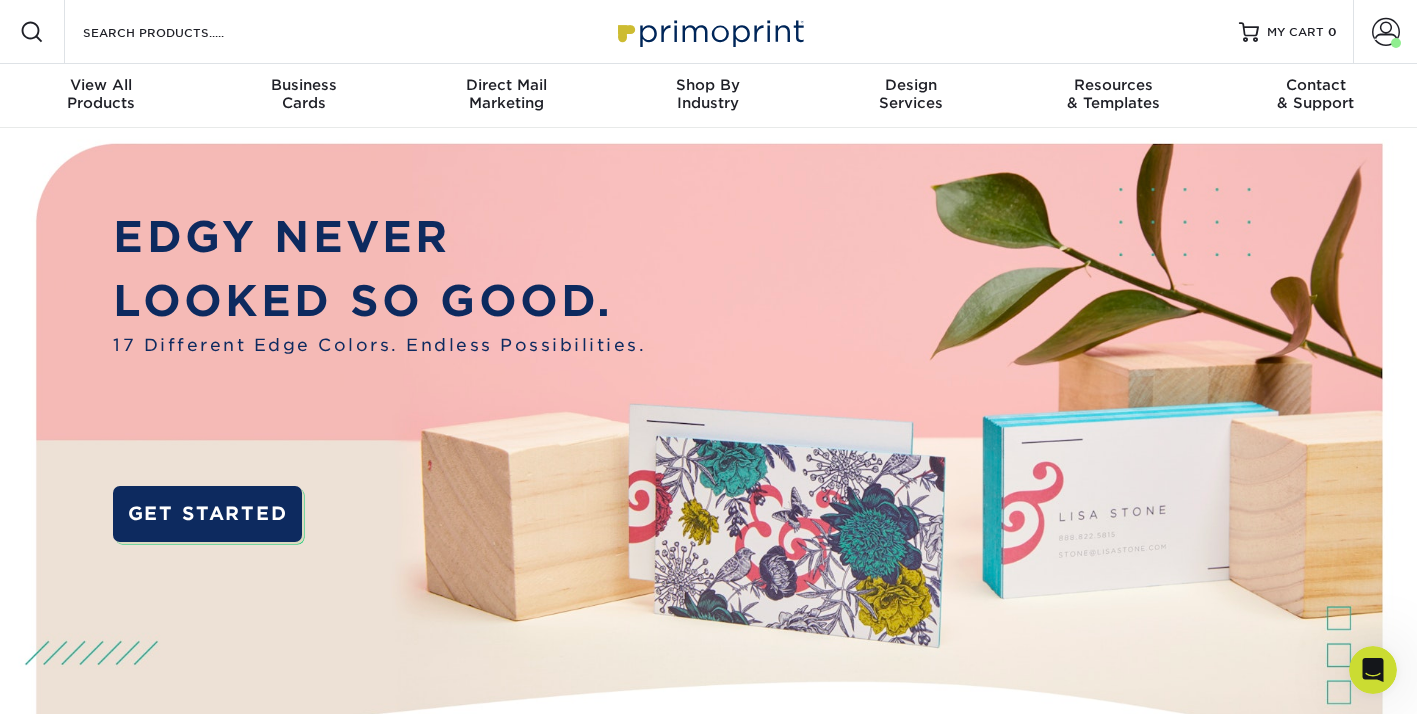 click 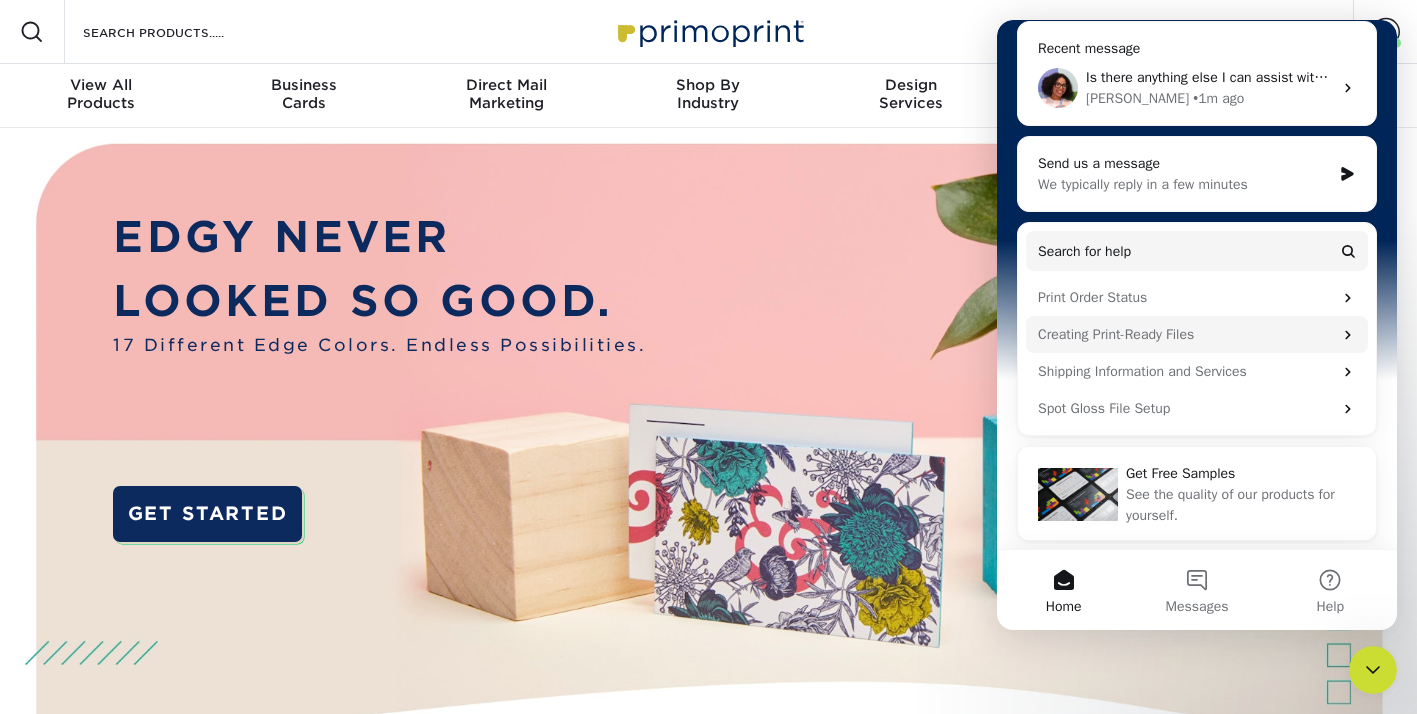 scroll, scrollTop: 236, scrollLeft: 0, axis: vertical 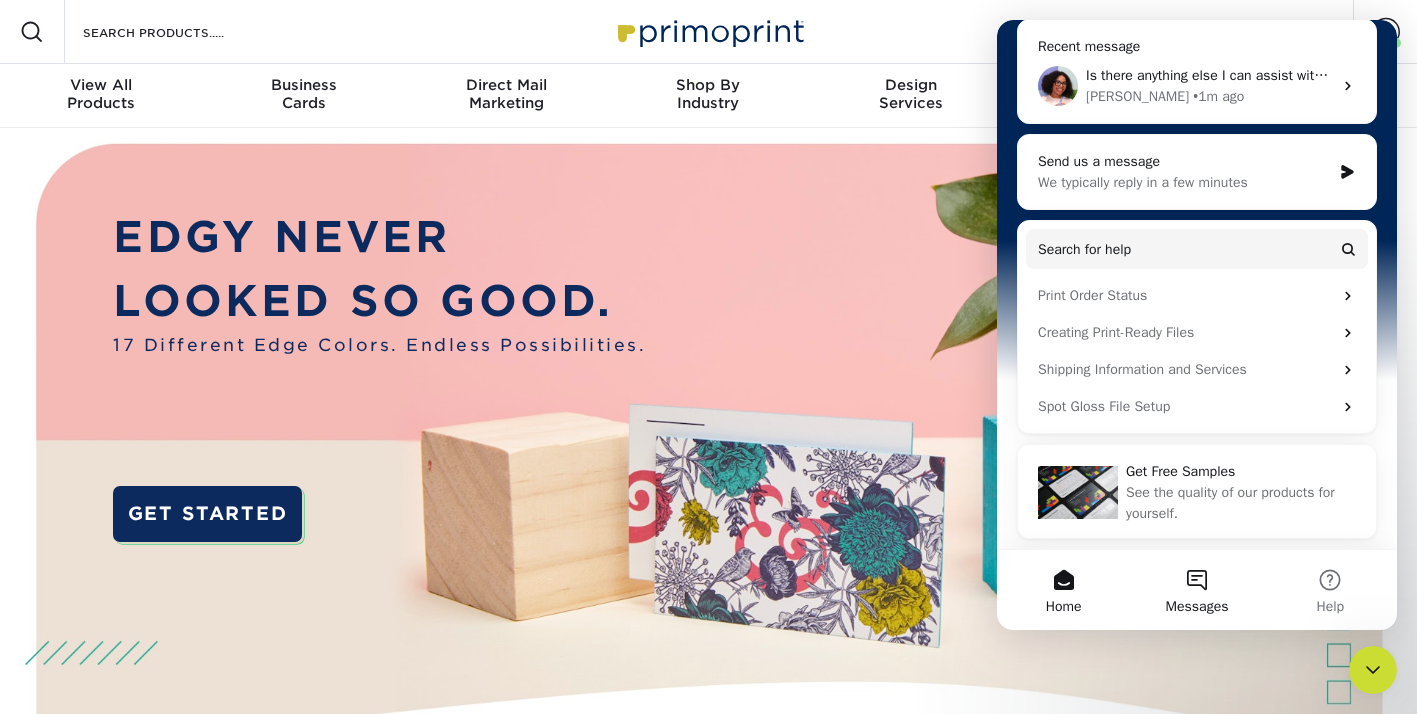 click on "Messages" at bounding box center (1196, 590) 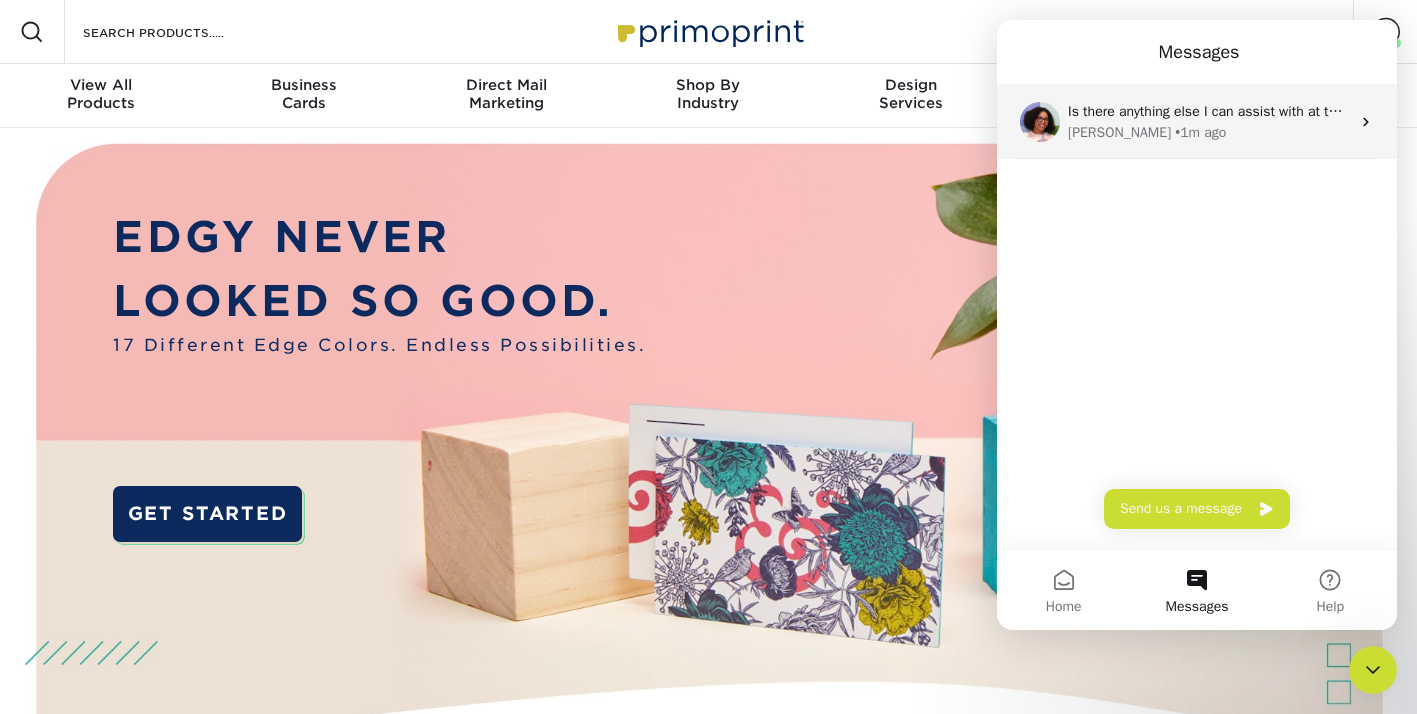 click on "Avery •  1m ago" at bounding box center [1209, 132] 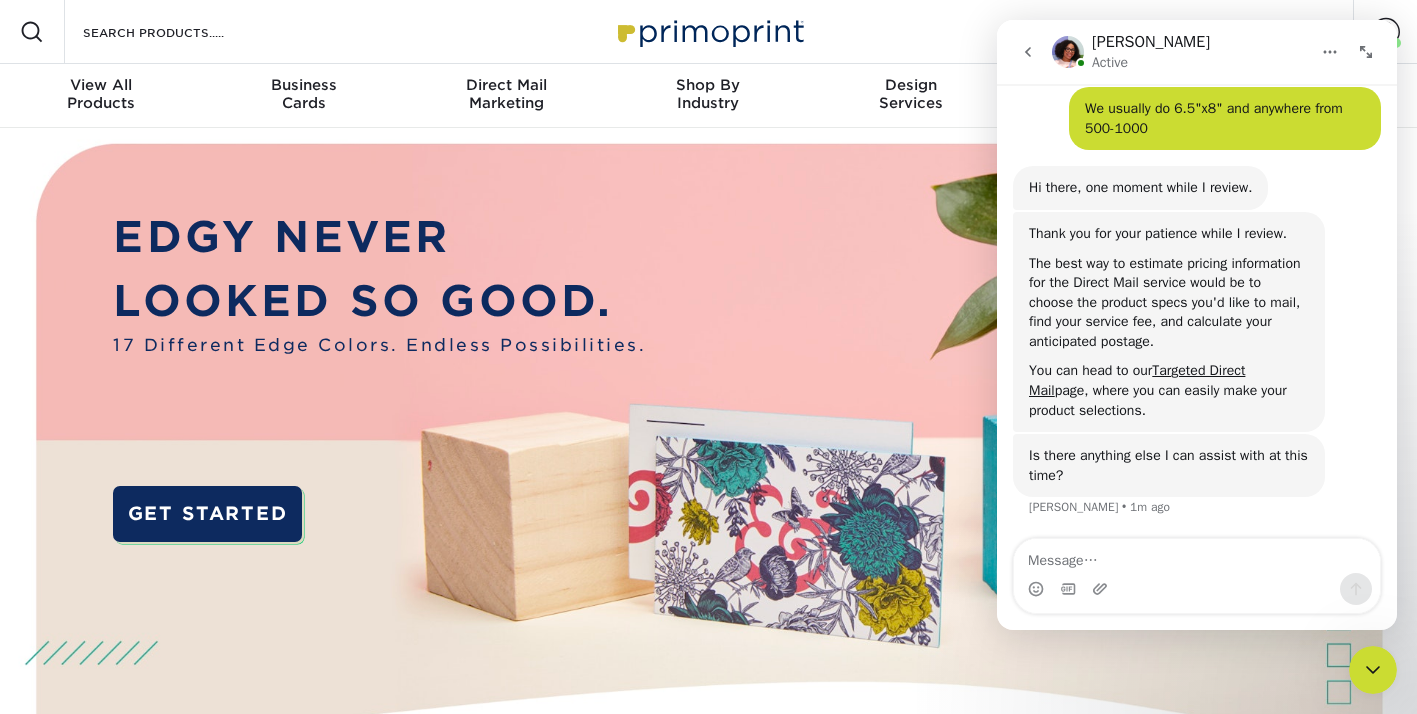 scroll, scrollTop: 3749, scrollLeft: 0, axis: vertical 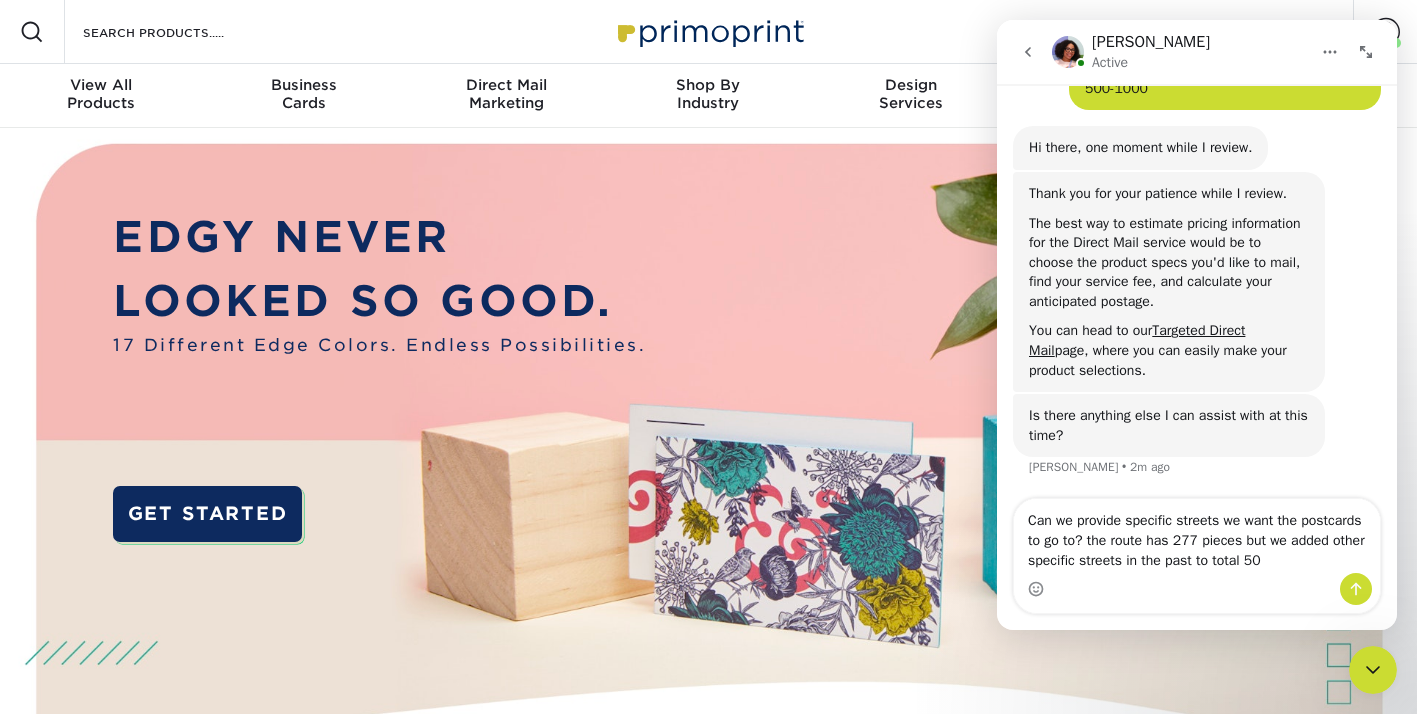 type on "Can we provide specific streets we want the postcards to go to? the route has 277 pieces but we added other specific streets in the past to total 500" 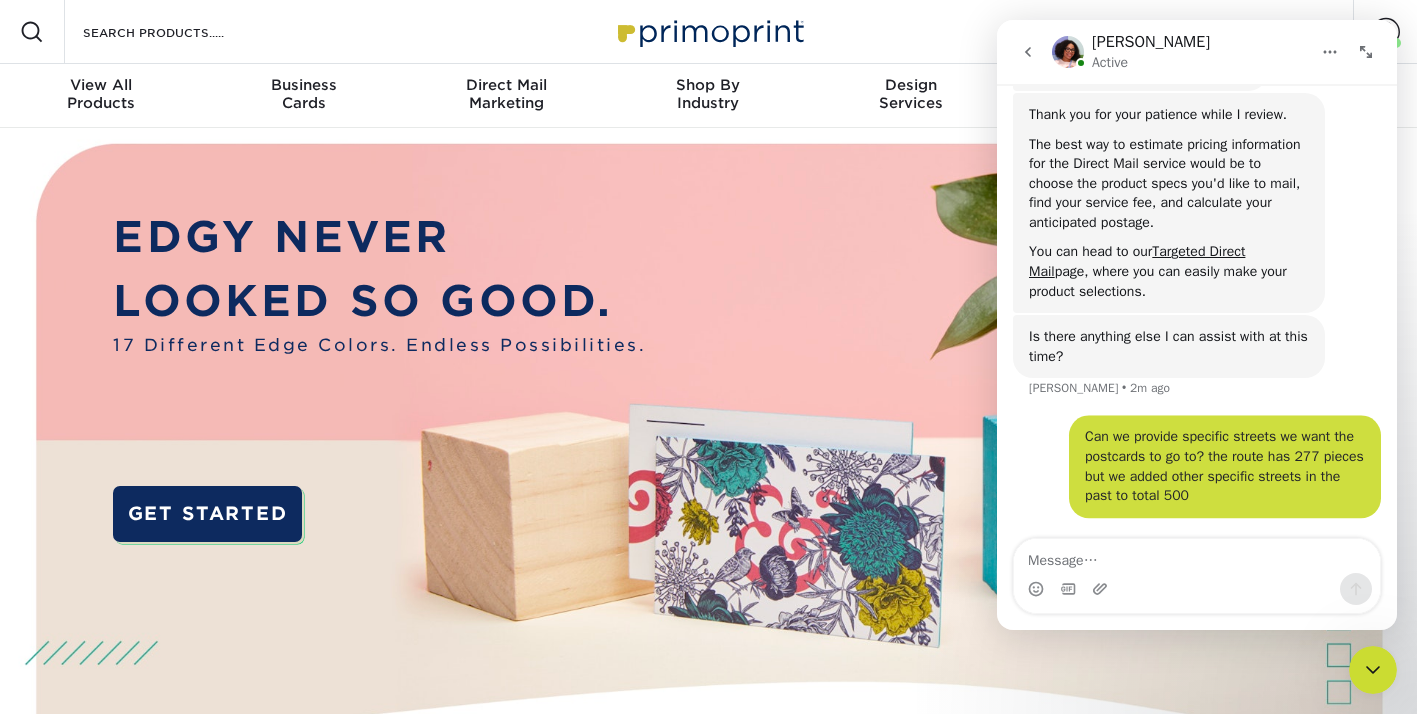 scroll, scrollTop: 3868, scrollLeft: 0, axis: vertical 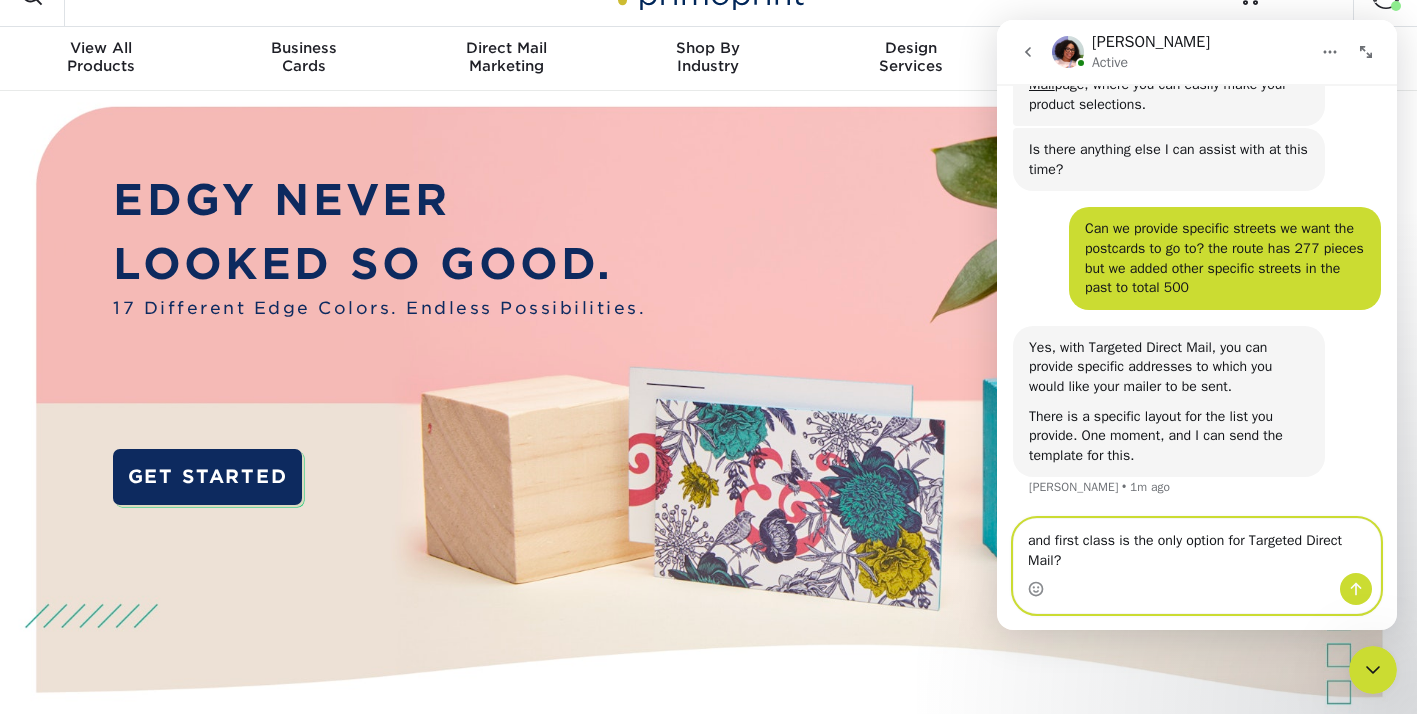 type on "and first class is the only option for Targeted Direct Mail?" 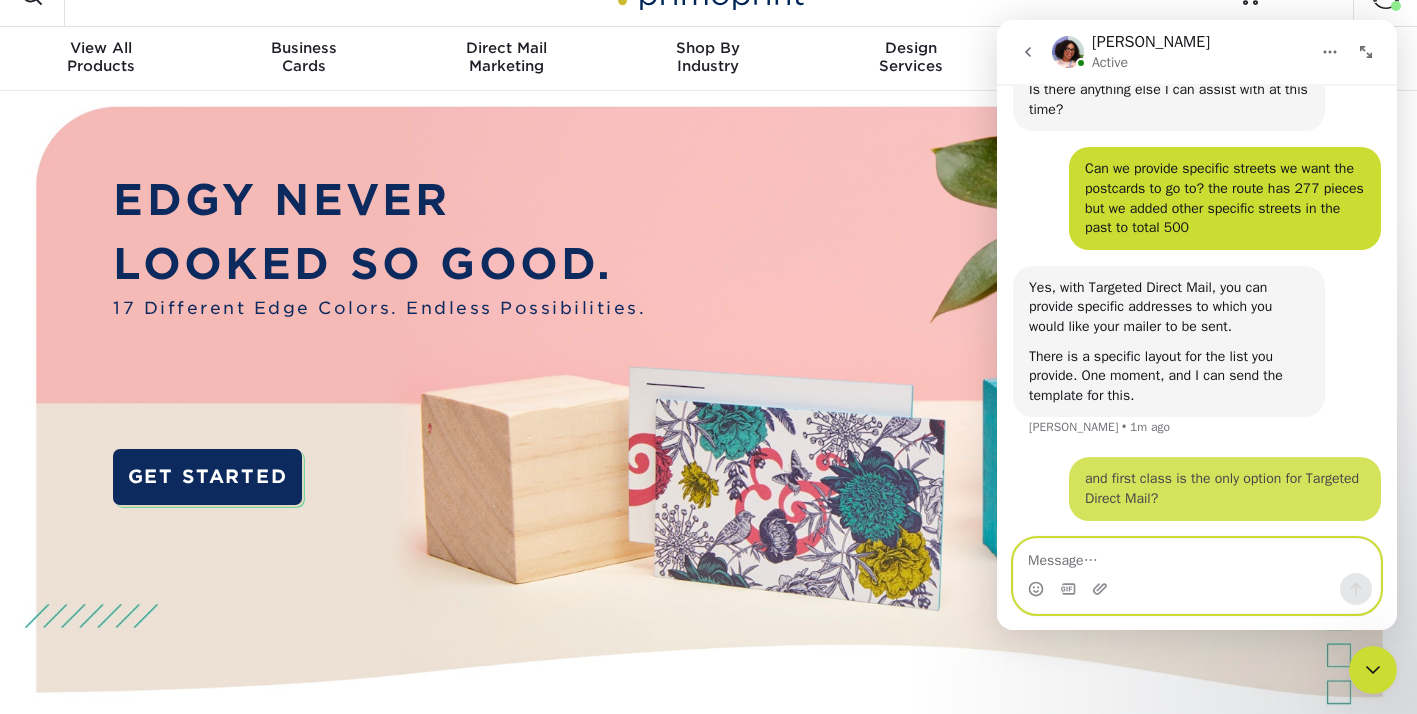 scroll, scrollTop: 4115, scrollLeft: 0, axis: vertical 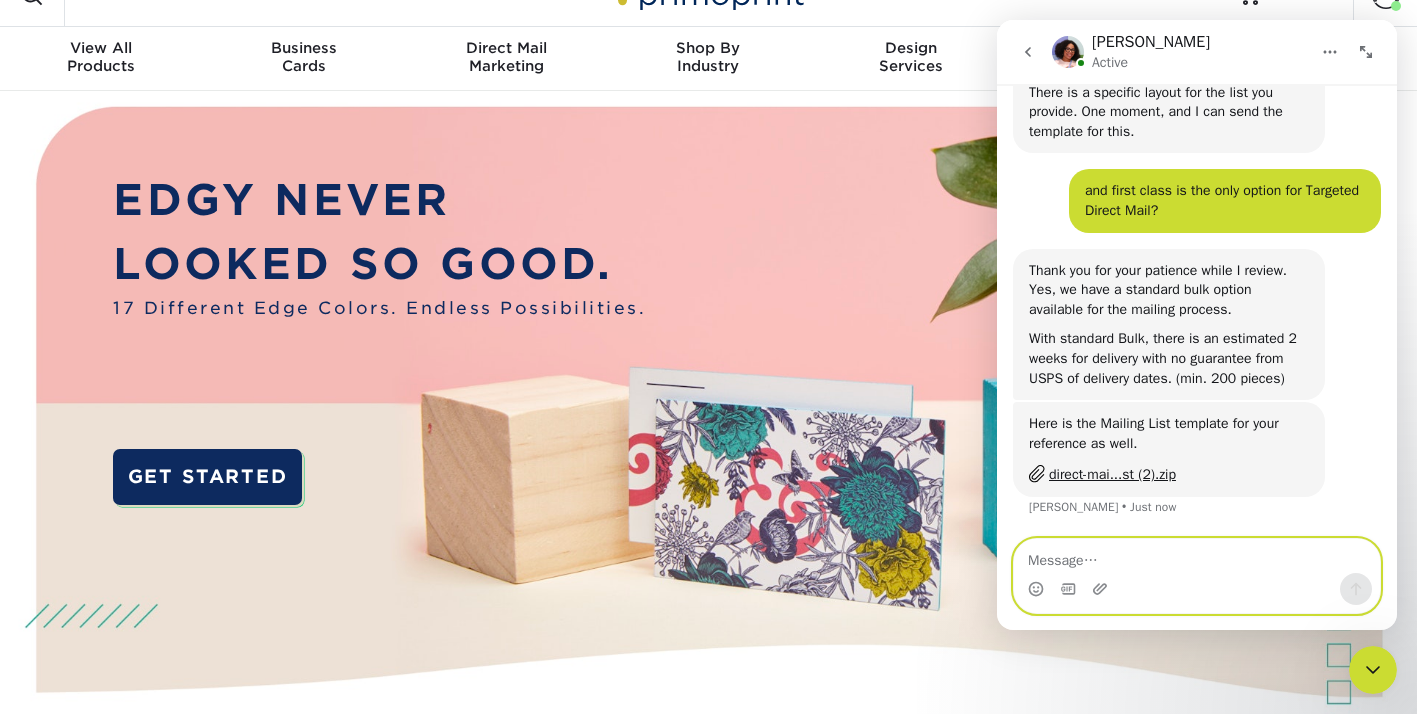 click at bounding box center [1197, 556] 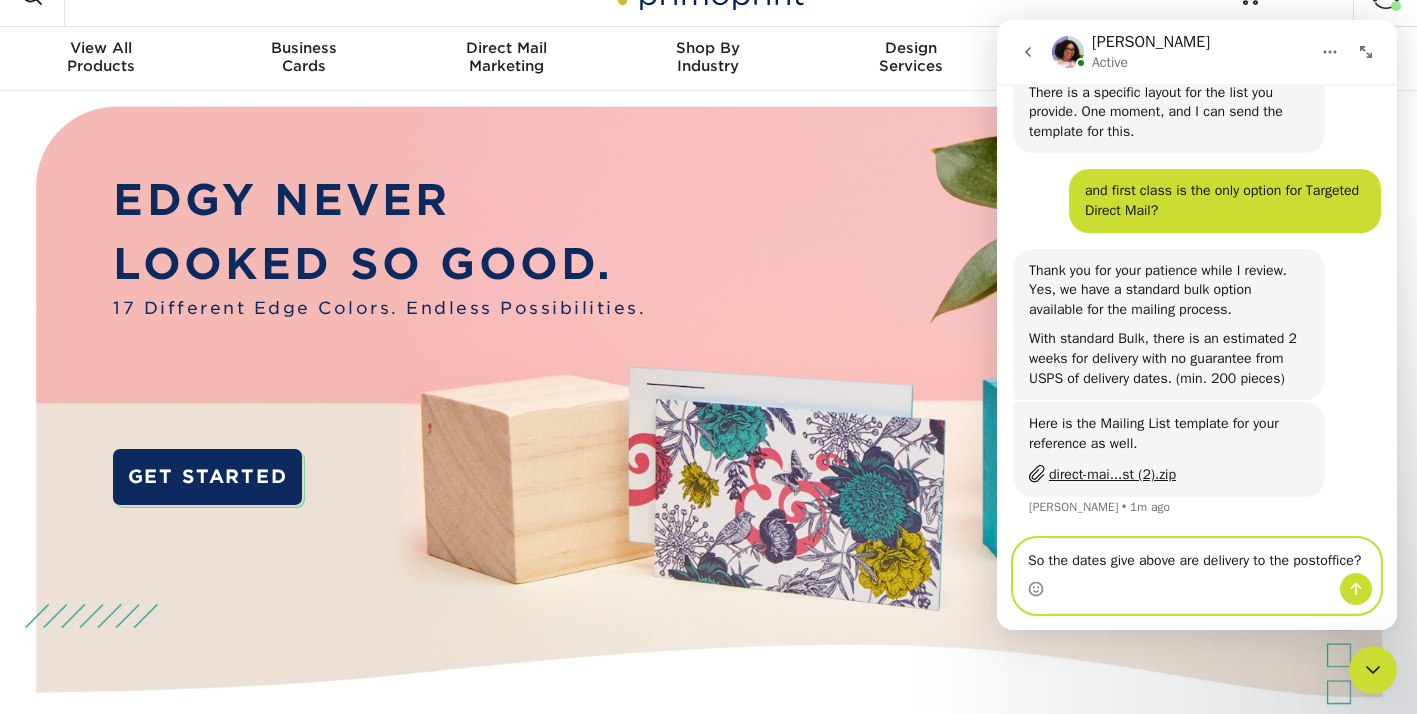 scroll, scrollTop: 4399, scrollLeft: 0, axis: vertical 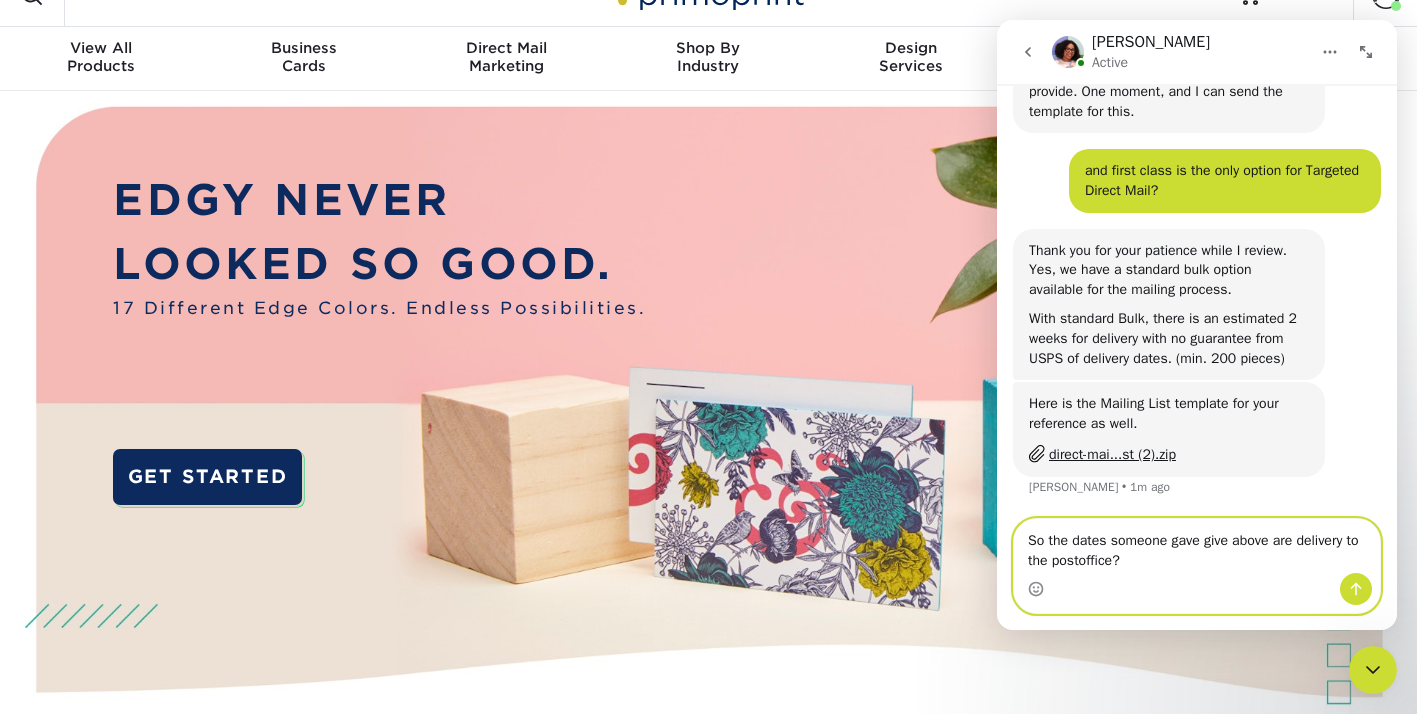click on "So the dates someone gave give above are delivery to the postoffice?" at bounding box center [1197, 546] 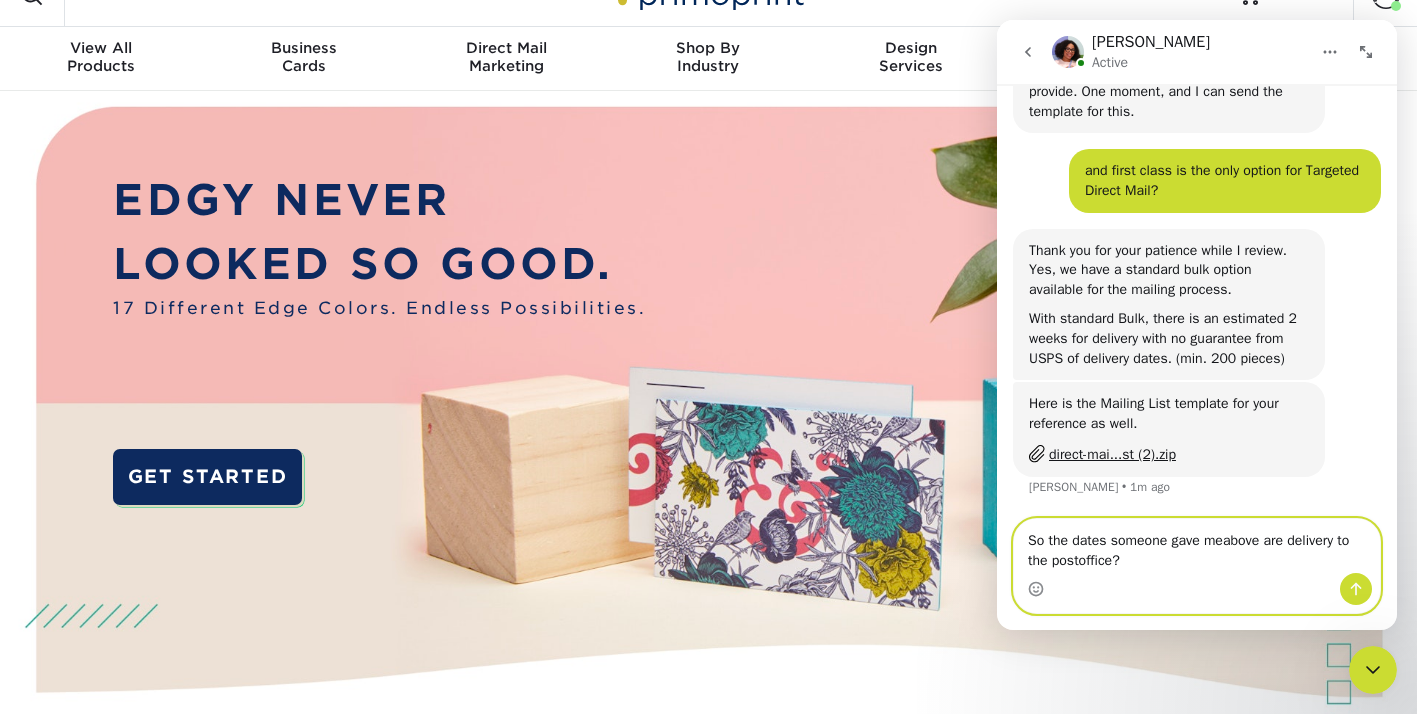 type on "So the dates someone gave me above are delivery to the postoffice?" 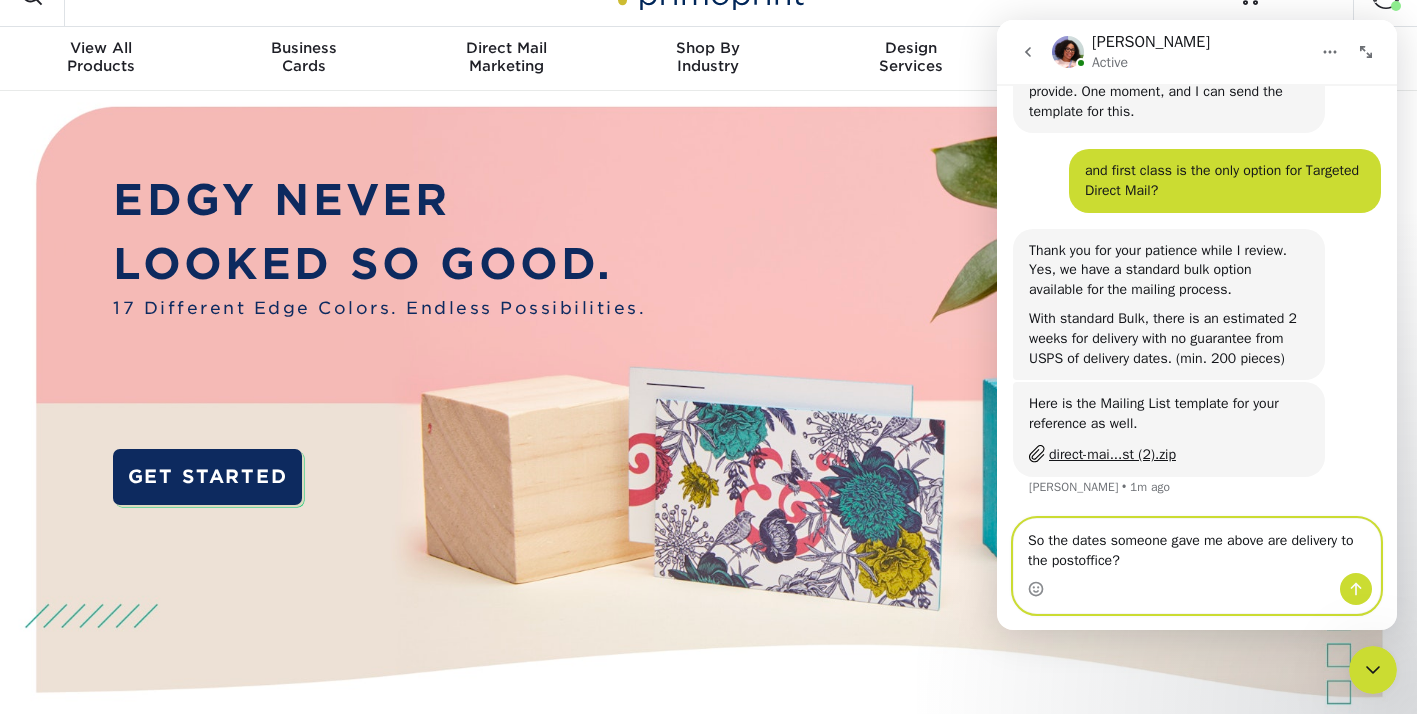 type 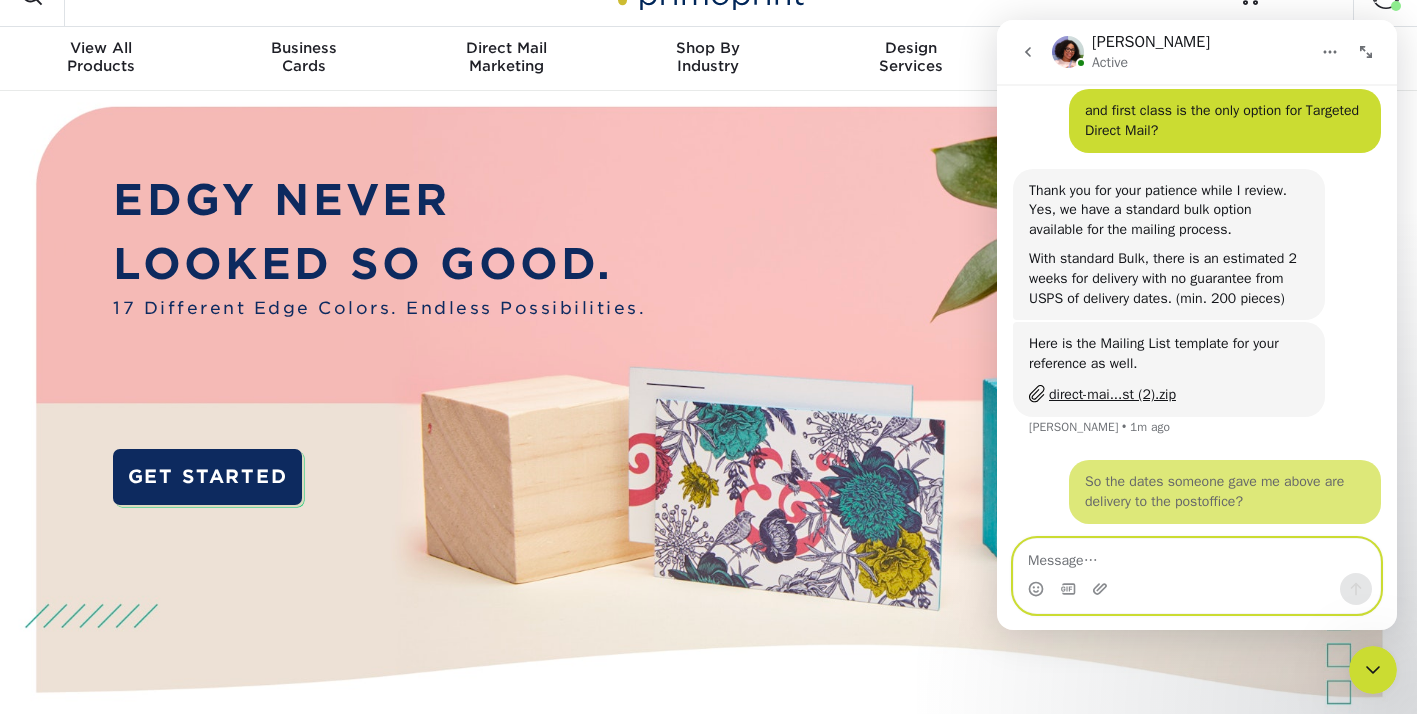 scroll, scrollTop: 4459, scrollLeft: 0, axis: vertical 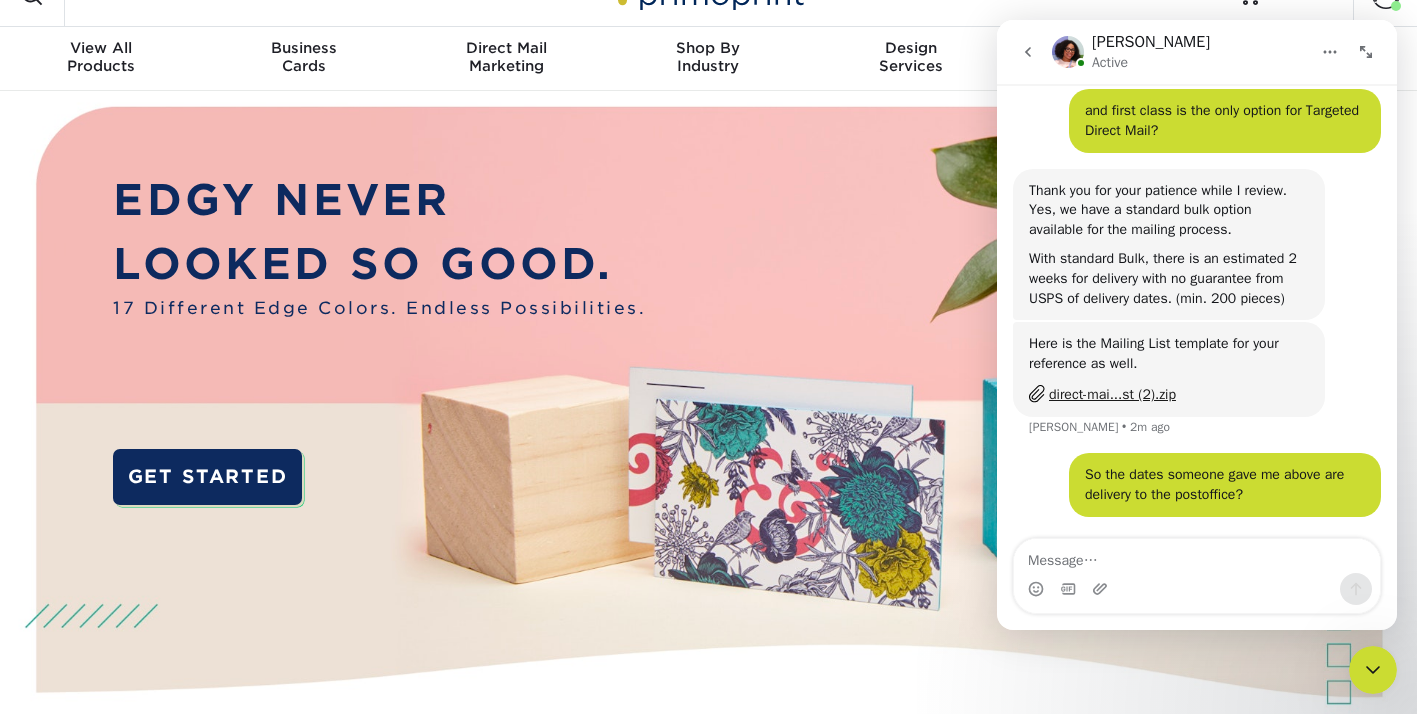 click on "direct-mai...st (2).zip" at bounding box center [1112, 394] 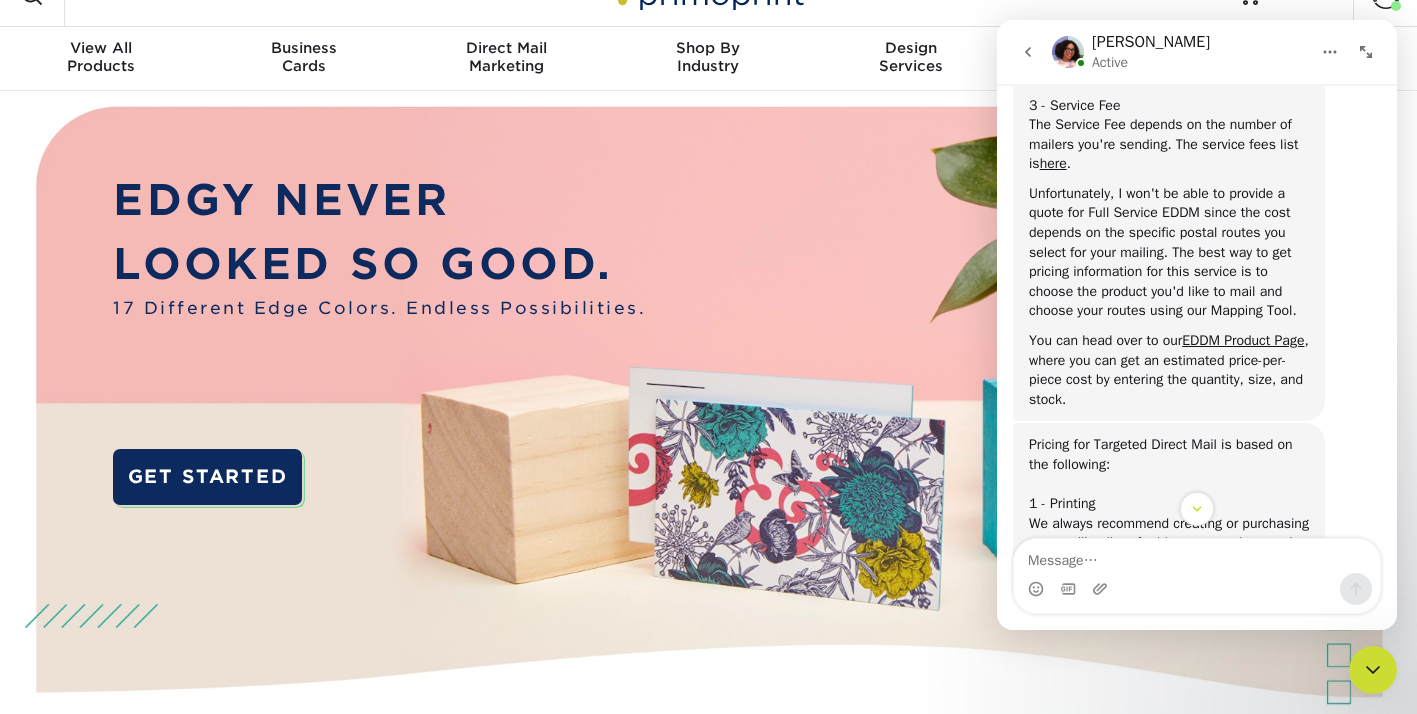 scroll, scrollTop: 1365, scrollLeft: 0, axis: vertical 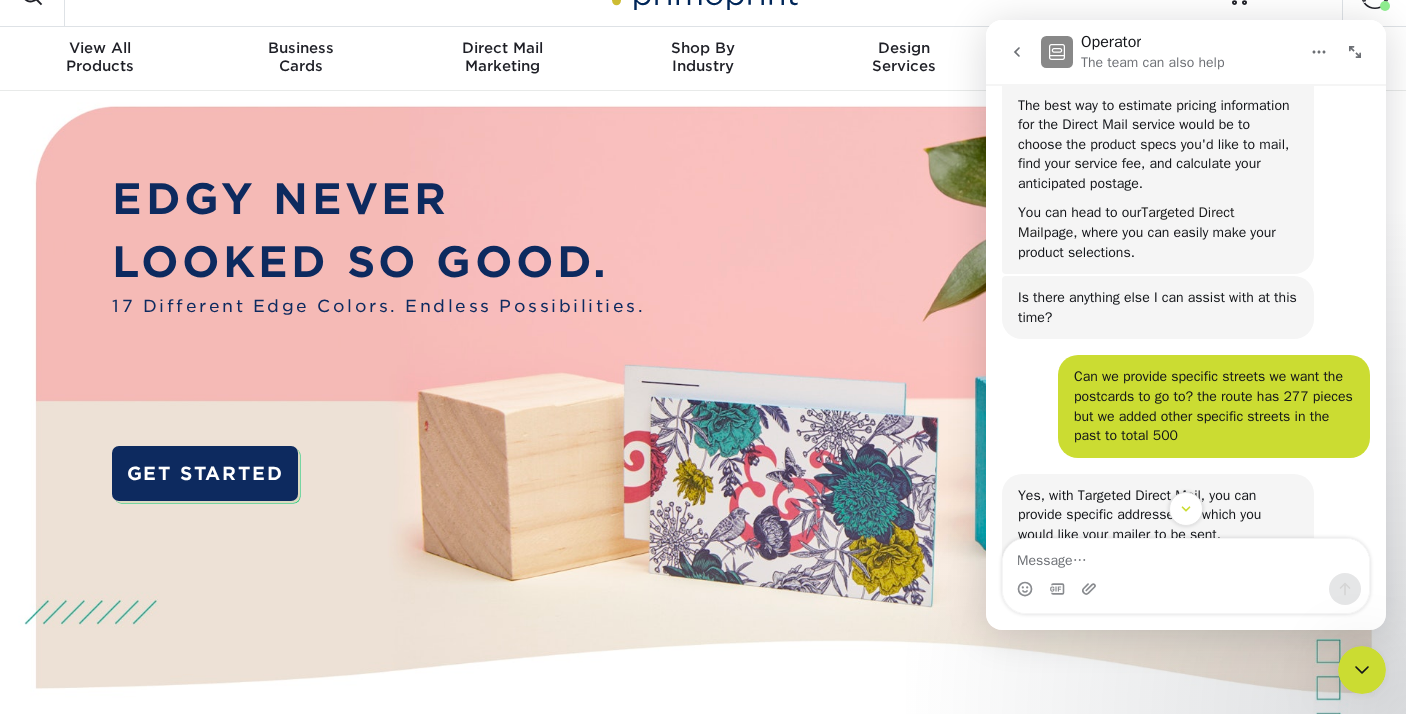 click on "Targeted Direct Mail" at bounding box center (1126, 222) 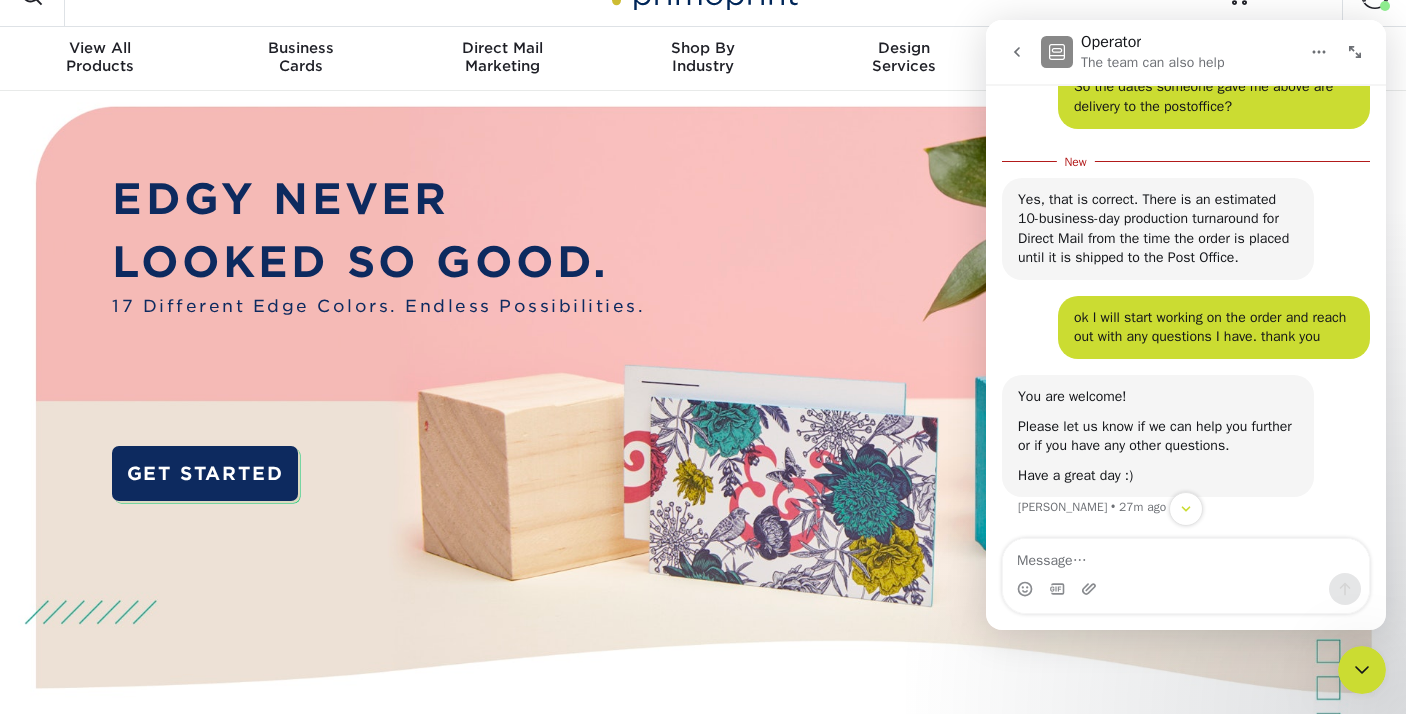 scroll, scrollTop: 4887, scrollLeft: 0, axis: vertical 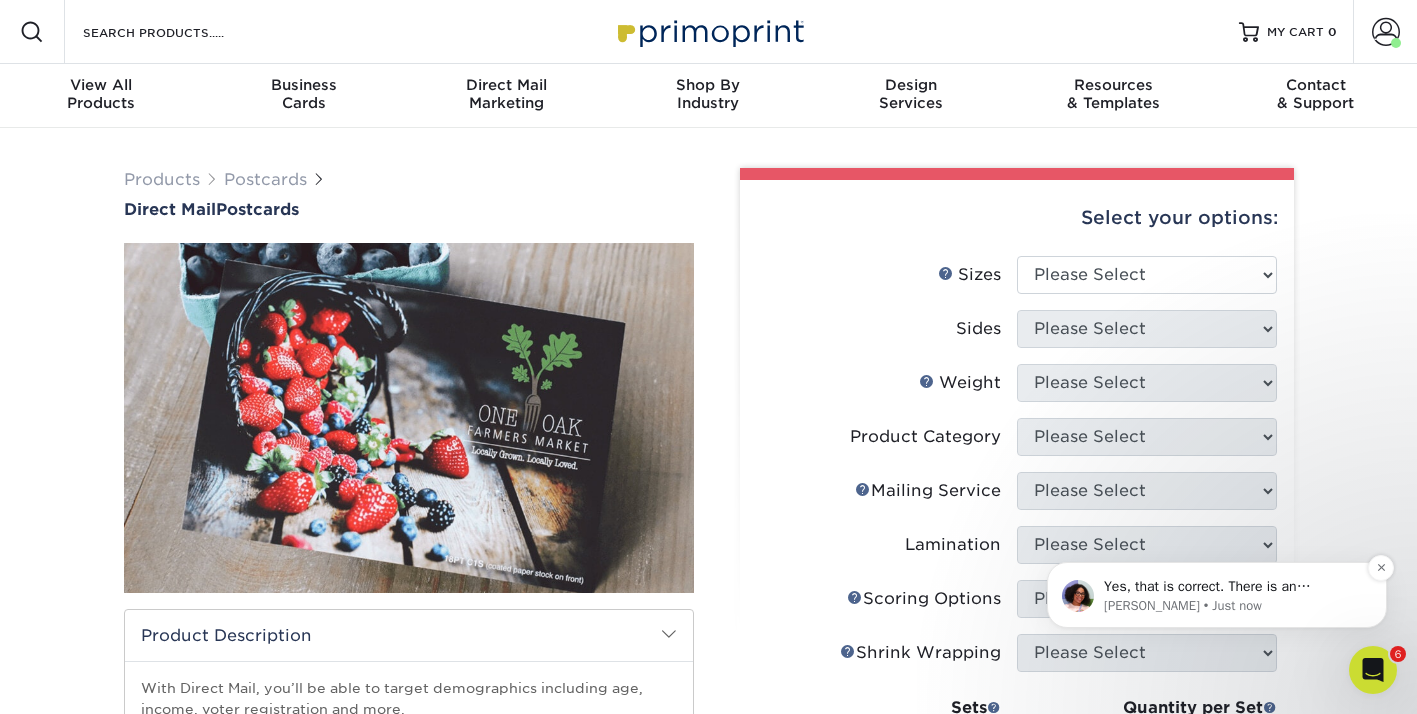 click on "Avery • Just now" at bounding box center (1233, 606) 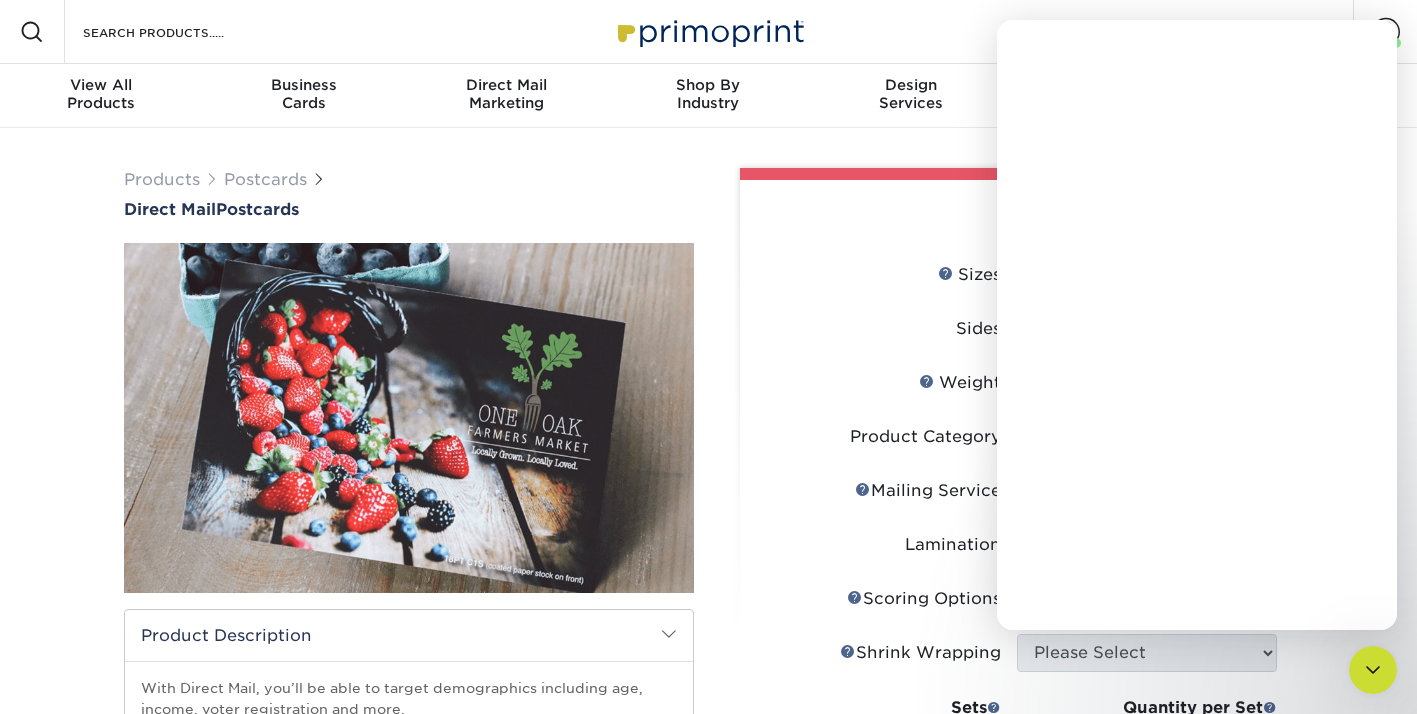 scroll, scrollTop: 0, scrollLeft: 0, axis: both 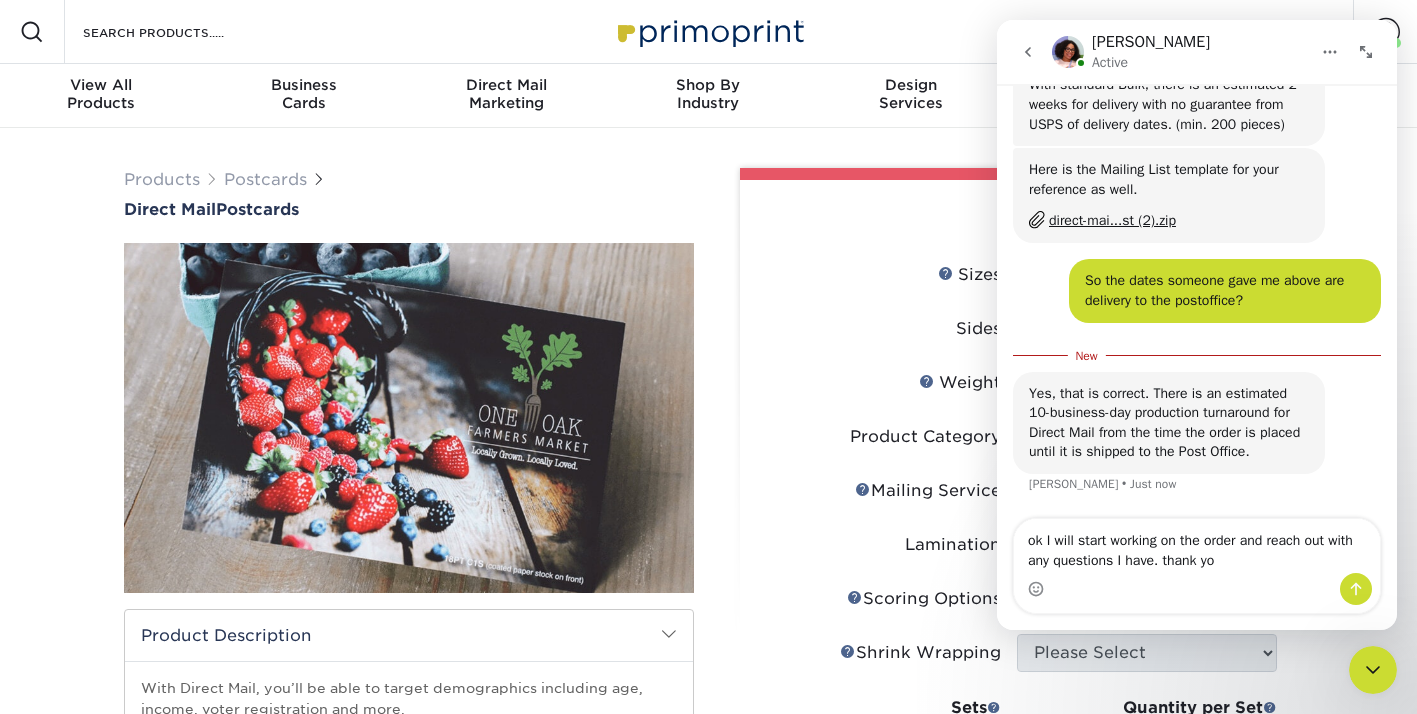 type on "ok I will start working on the order and reach out with any questions I have. thank you" 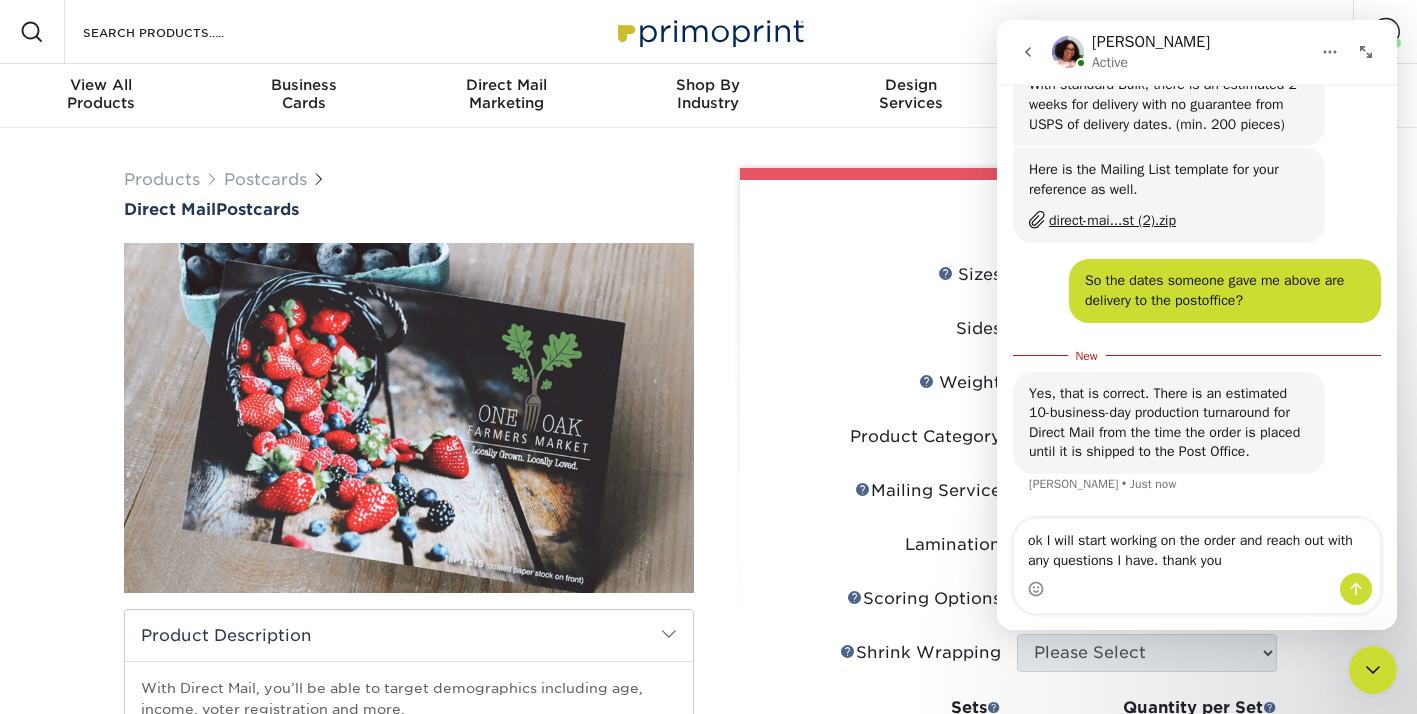 type 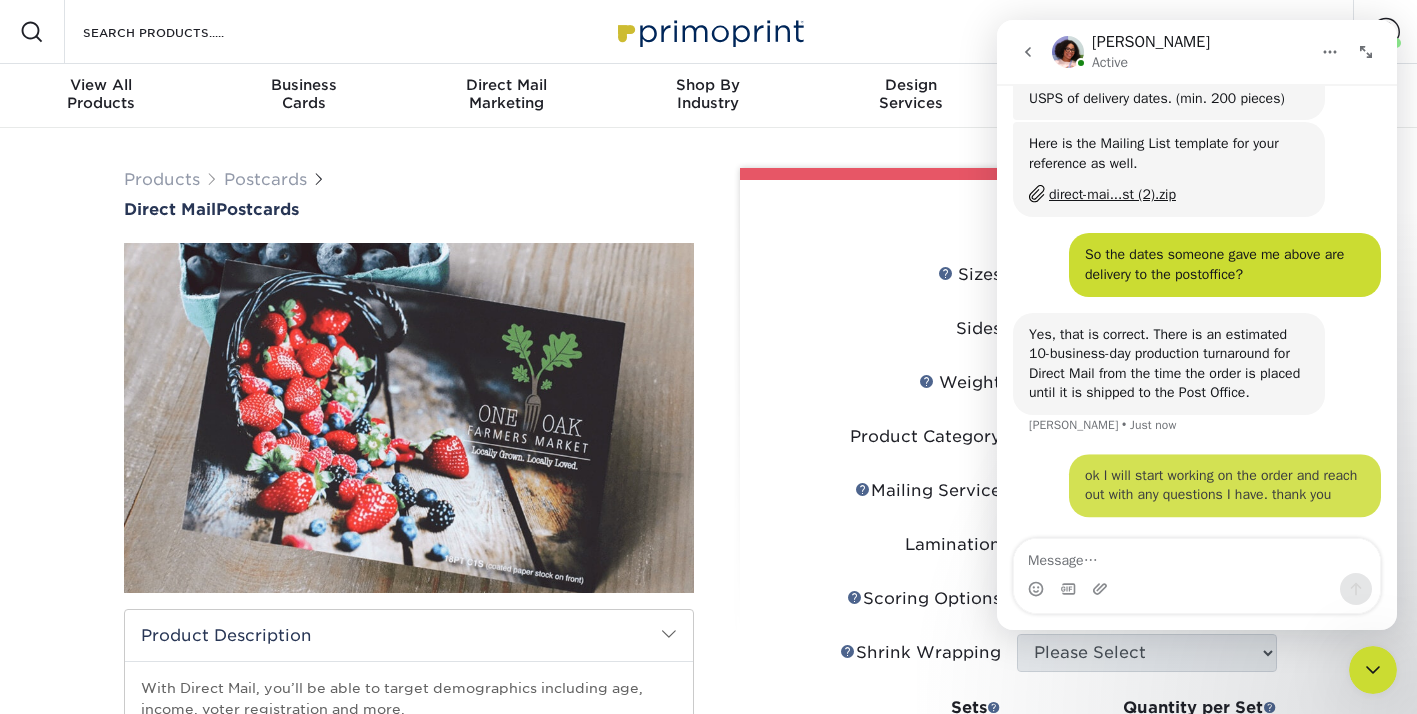 scroll, scrollTop: 4676, scrollLeft: 0, axis: vertical 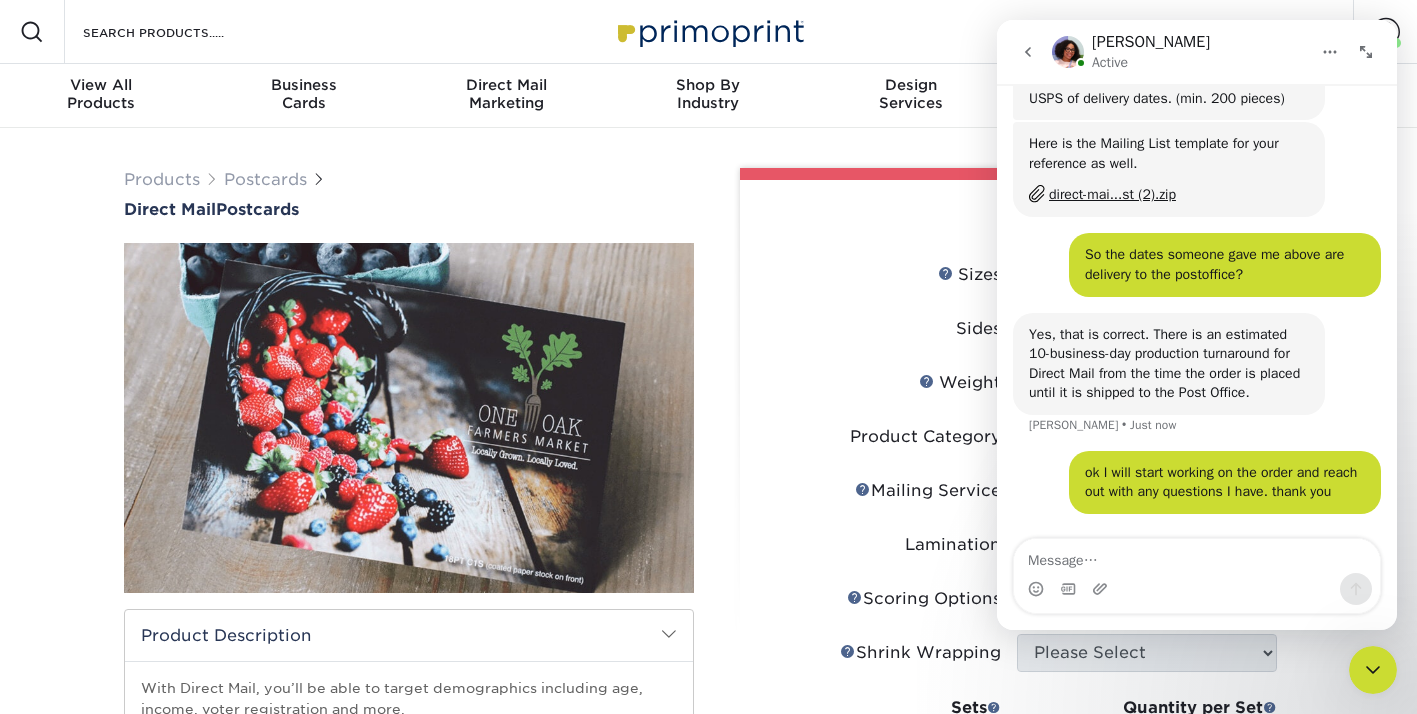 click on "Resources Menu
Search Products
Account
Welcome,   Christina
Account Dashboard
Active Orders
Order History
Logout
0" at bounding box center (708, 32) 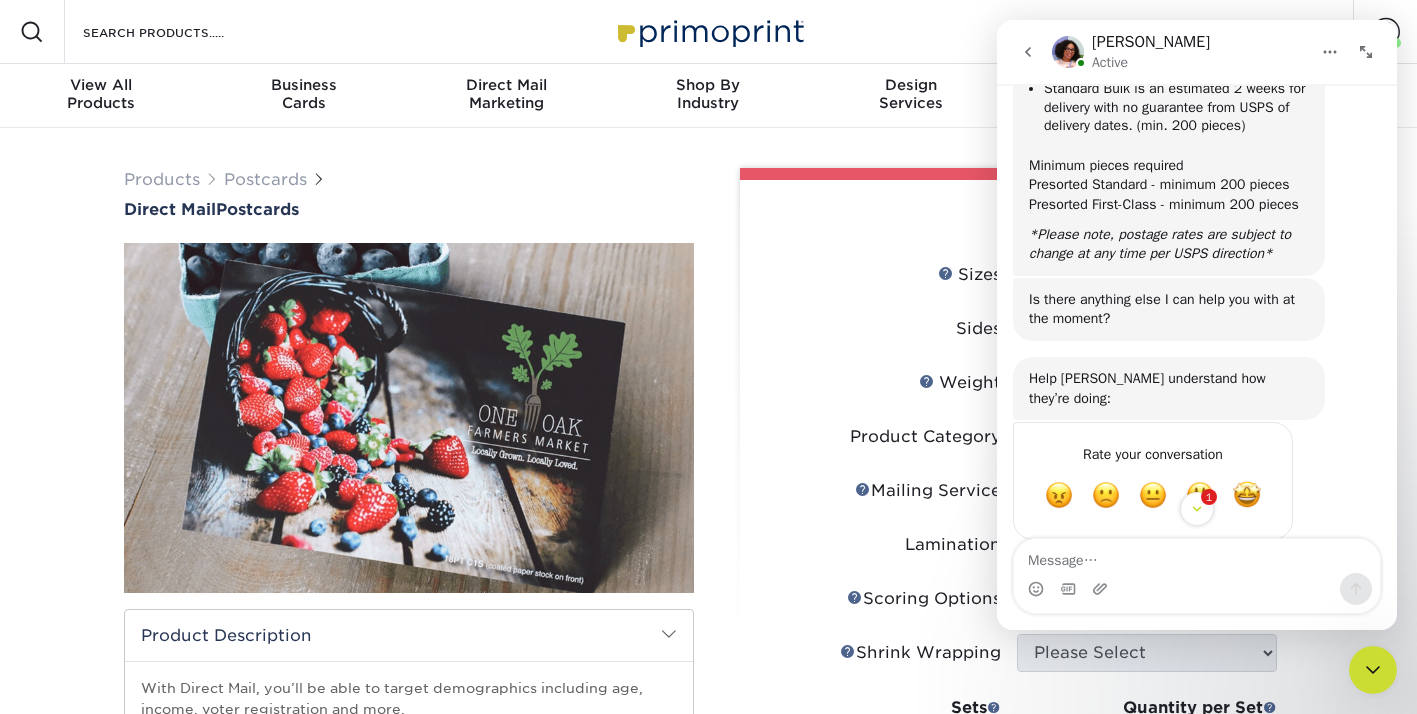 scroll, scrollTop: 3143, scrollLeft: 0, axis: vertical 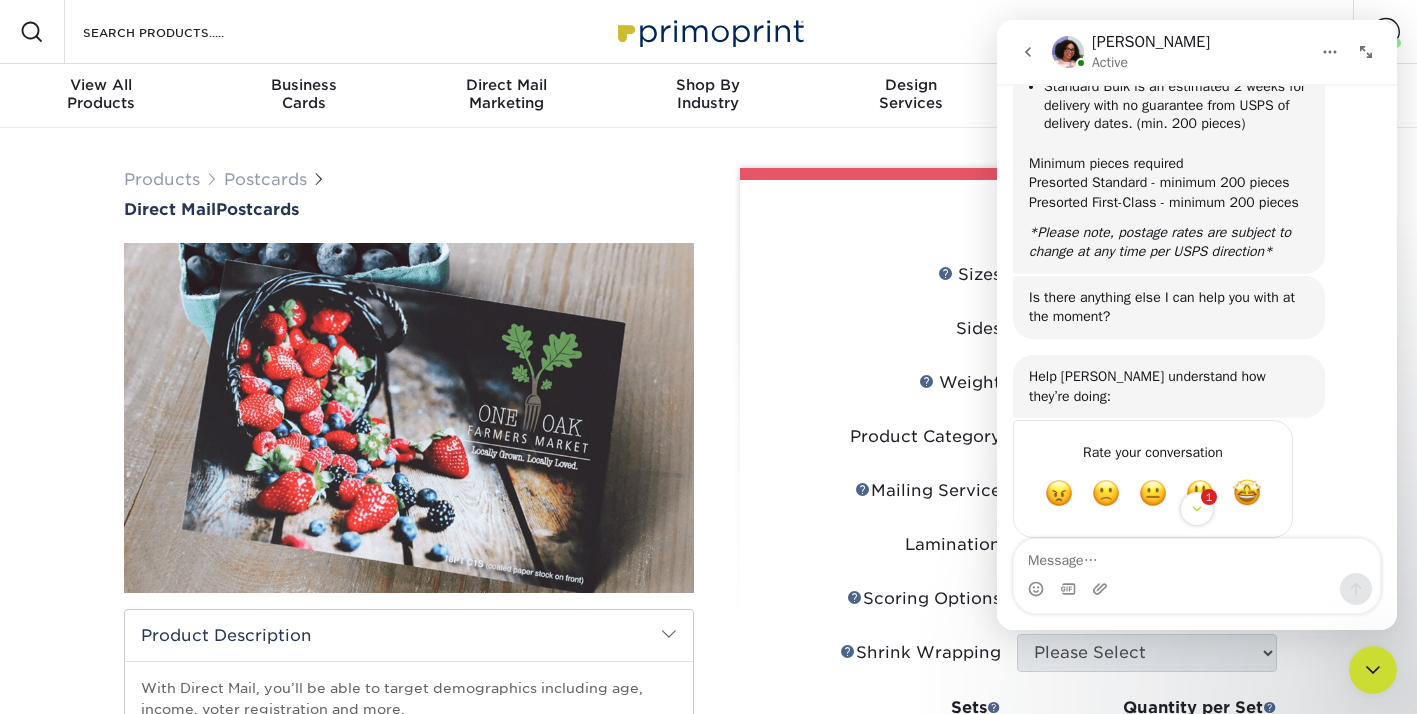 click on "Products
Postcards
Direct Mail  Postcards
show more $" at bounding box center [709, 644] 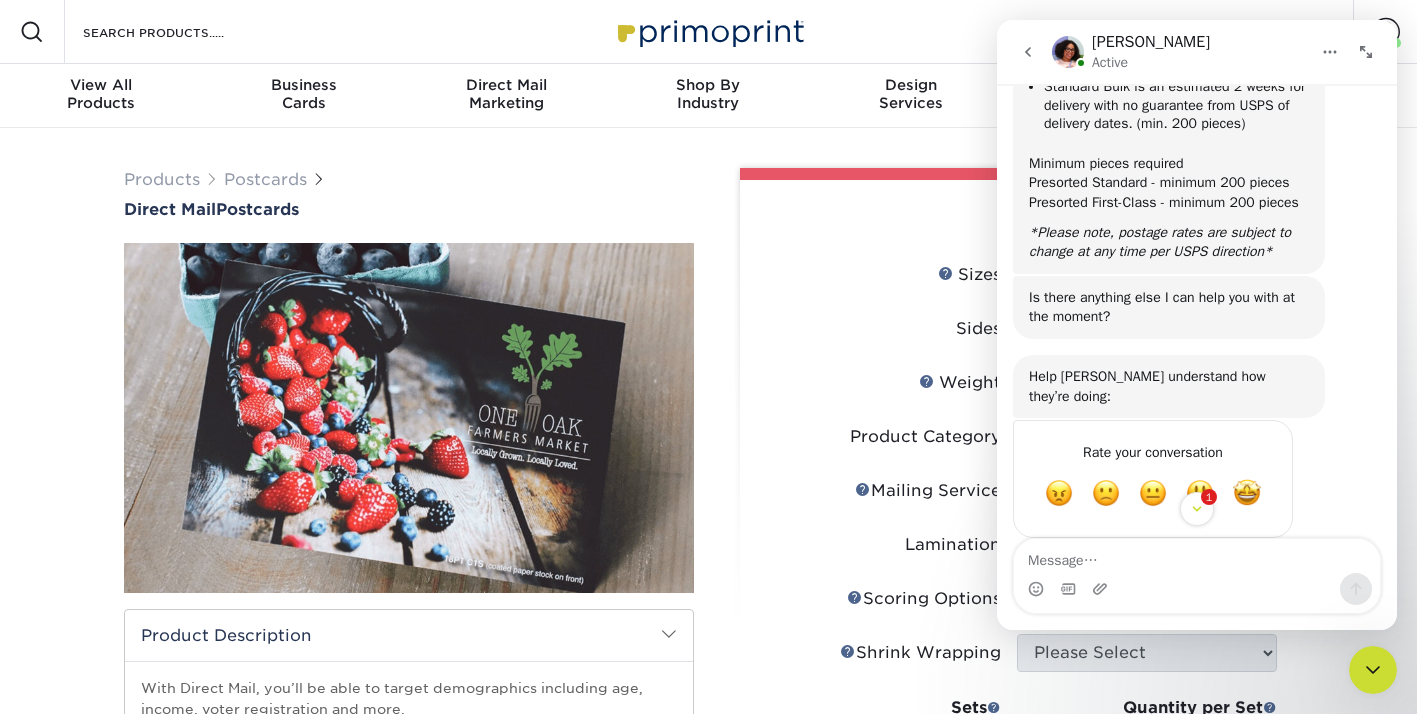 click on "Products
Postcards
Direct Mail  Postcards
show more $" at bounding box center (709, 644) 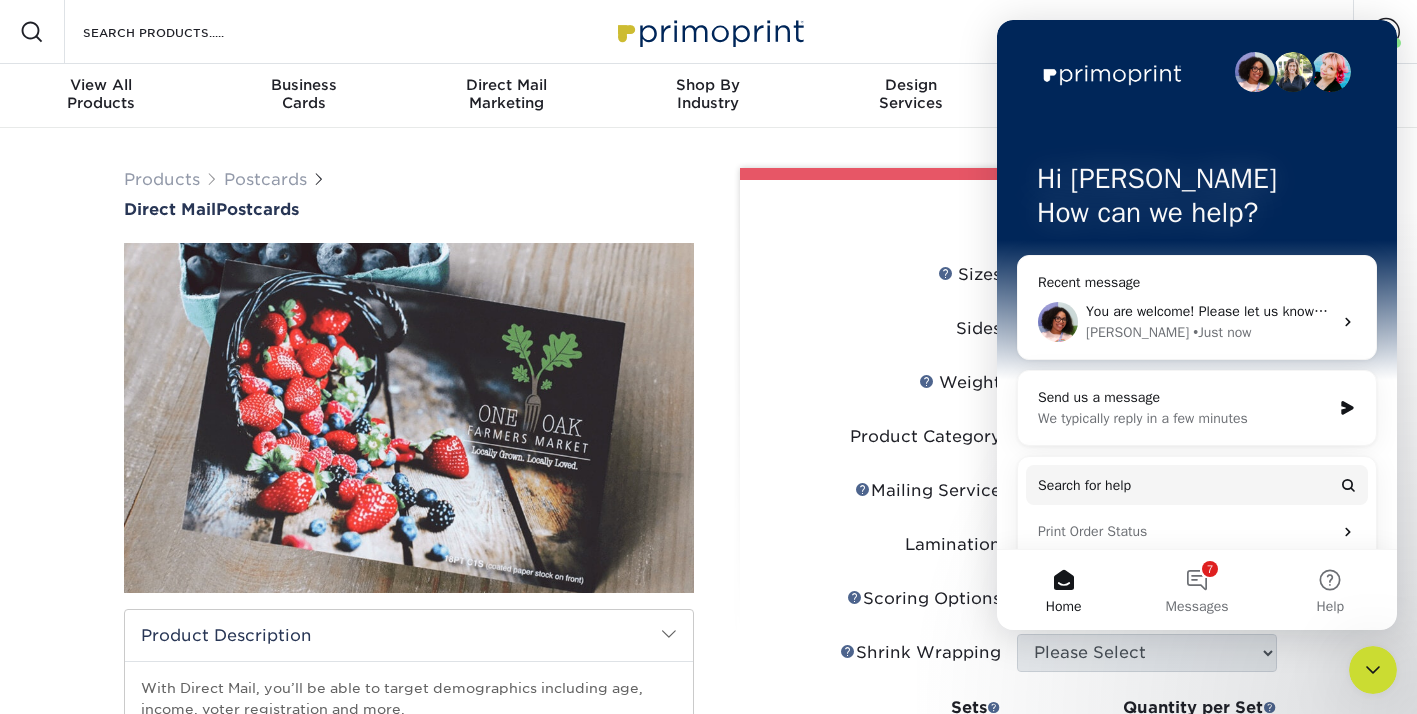 click 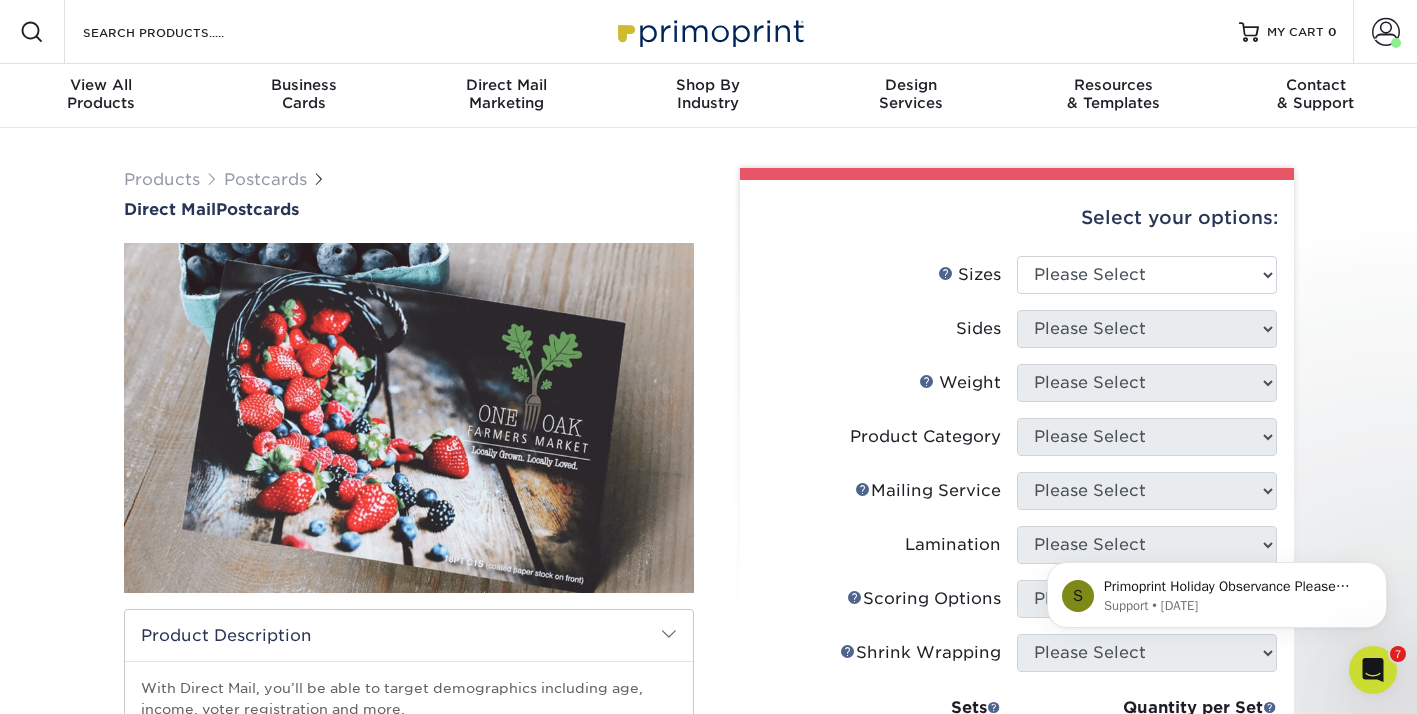 scroll, scrollTop: 0, scrollLeft: 0, axis: both 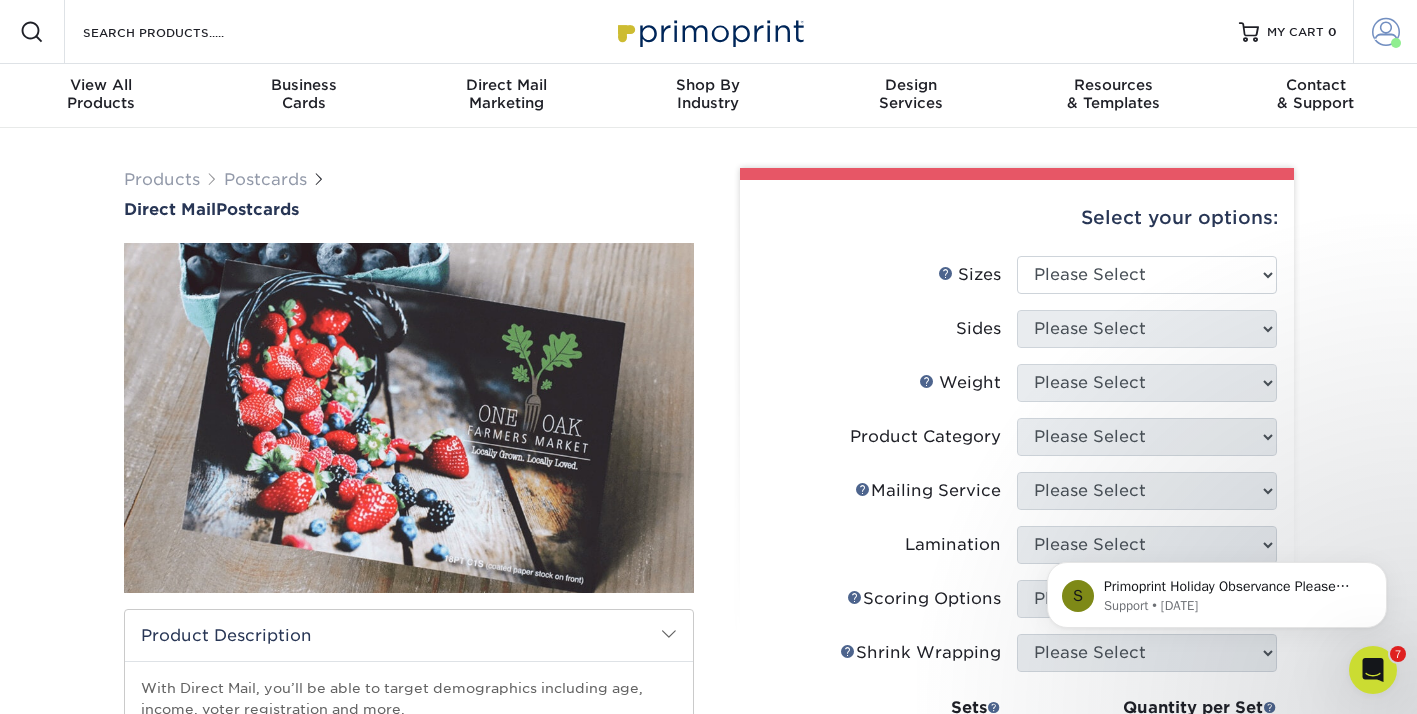 click at bounding box center [1386, 32] 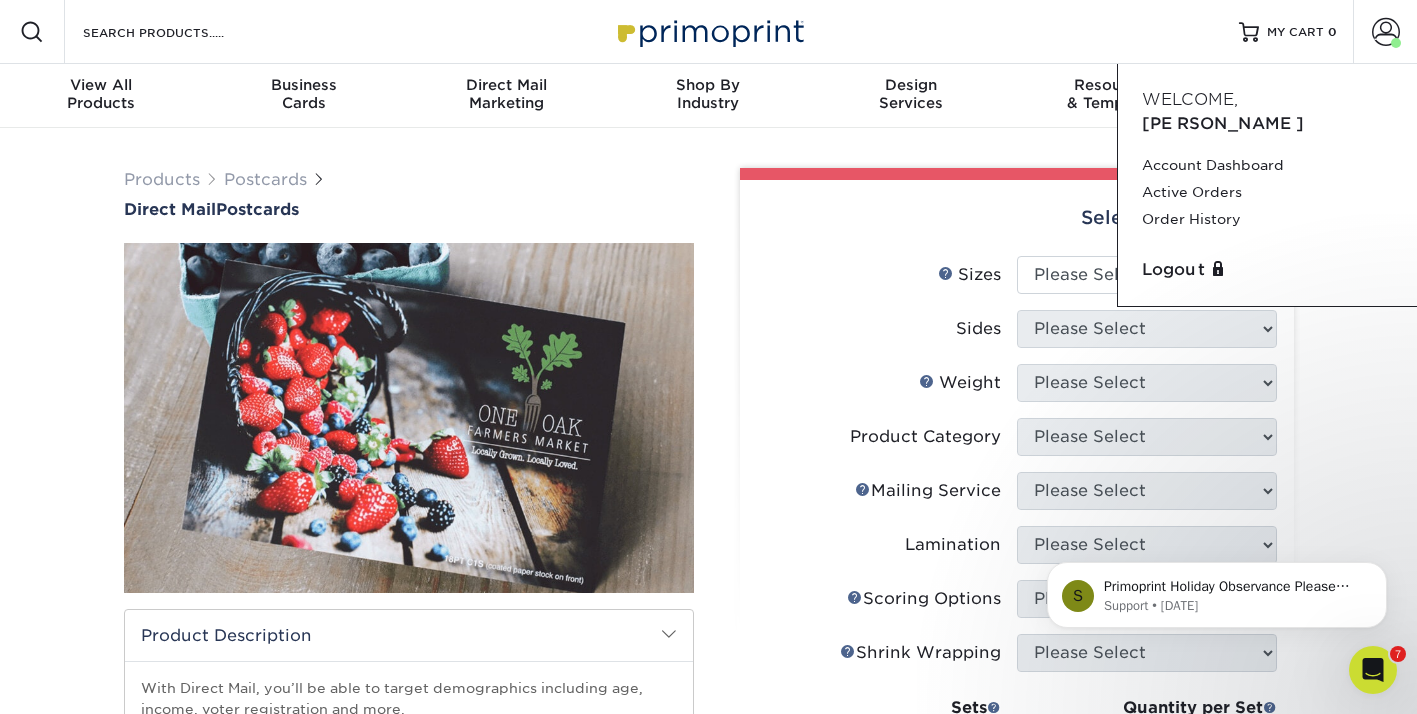 click on "Resources Menu
Search Products
Account
Welcome,   Christina
Account Dashboard
Active Orders
Order History
Logout
0" at bounding box center [708, 32] 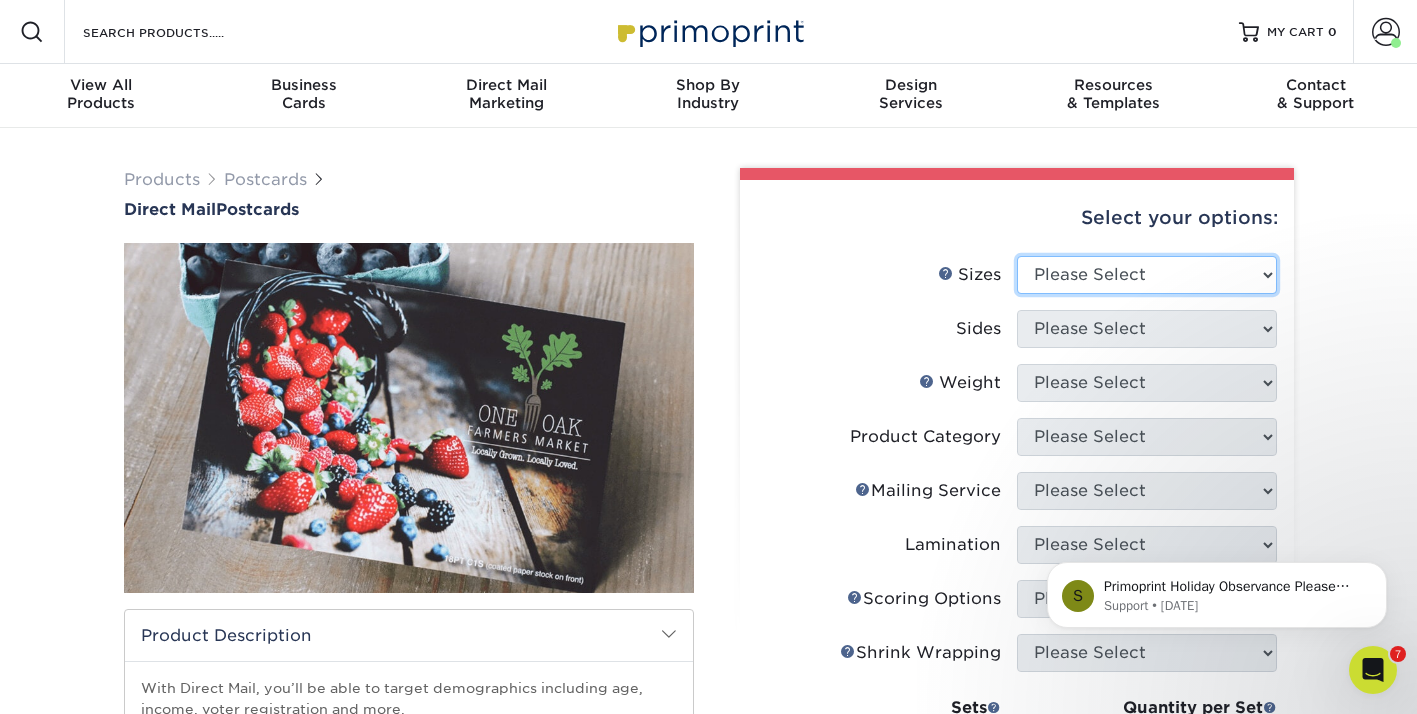 click on "Please Select
1.5" x 7"
2" x 4"
2" x 6"
2" x 7"
2" x 8"
2.12" x 5.5"
2.12" x 5.5"
2.125" x 5.5"
2.5" x 8"" at bounding box center [1147, 275] 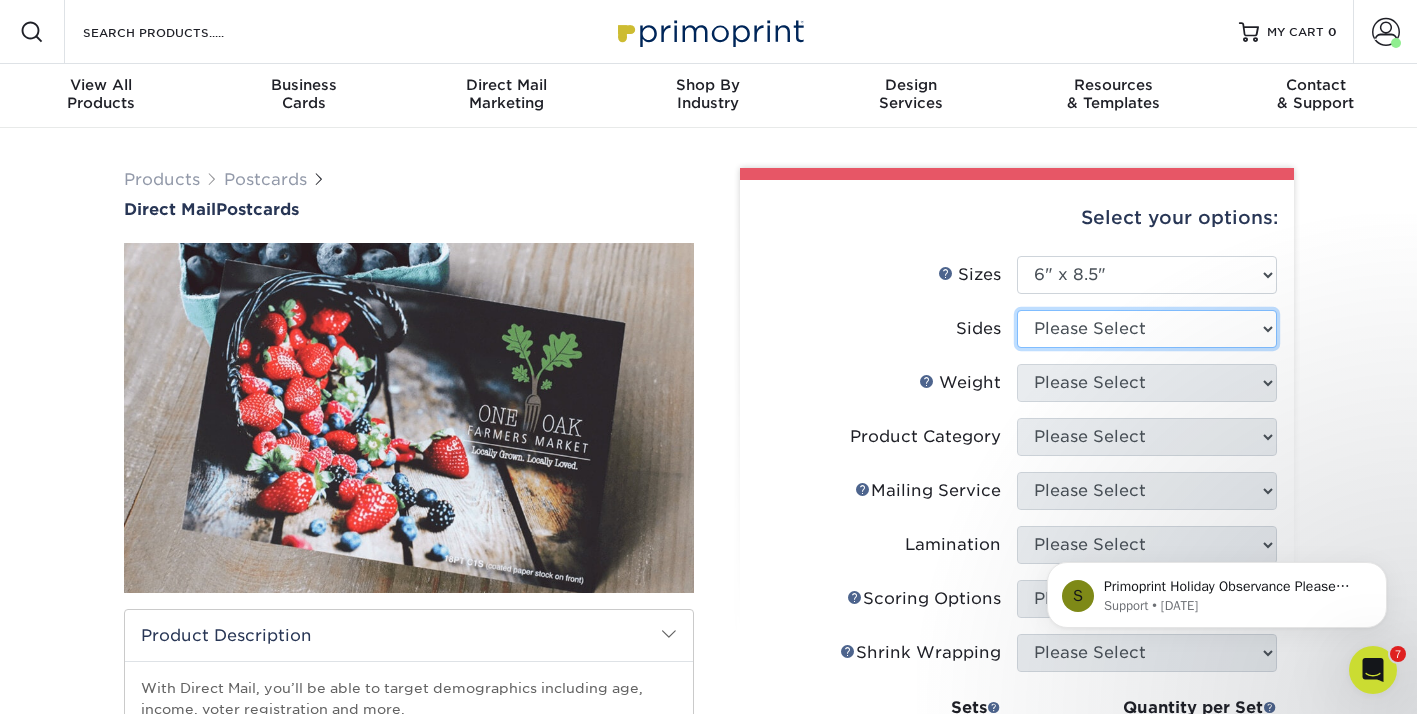 click on "Please Select Print Both Sides Print Front Only" at bounding box center [1147, 329] 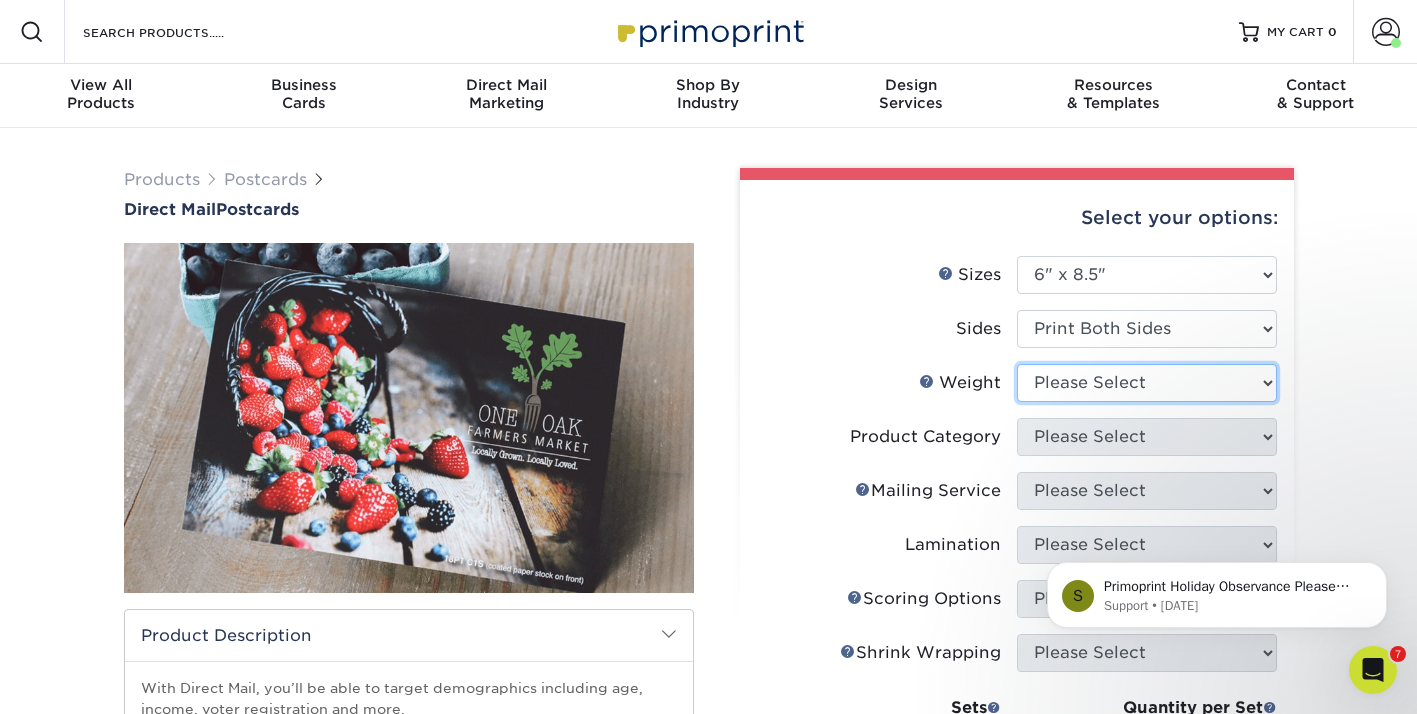 click on "Please Select 14PT Uncoated 16PT 14PT" at bounding box center [1147, 383] 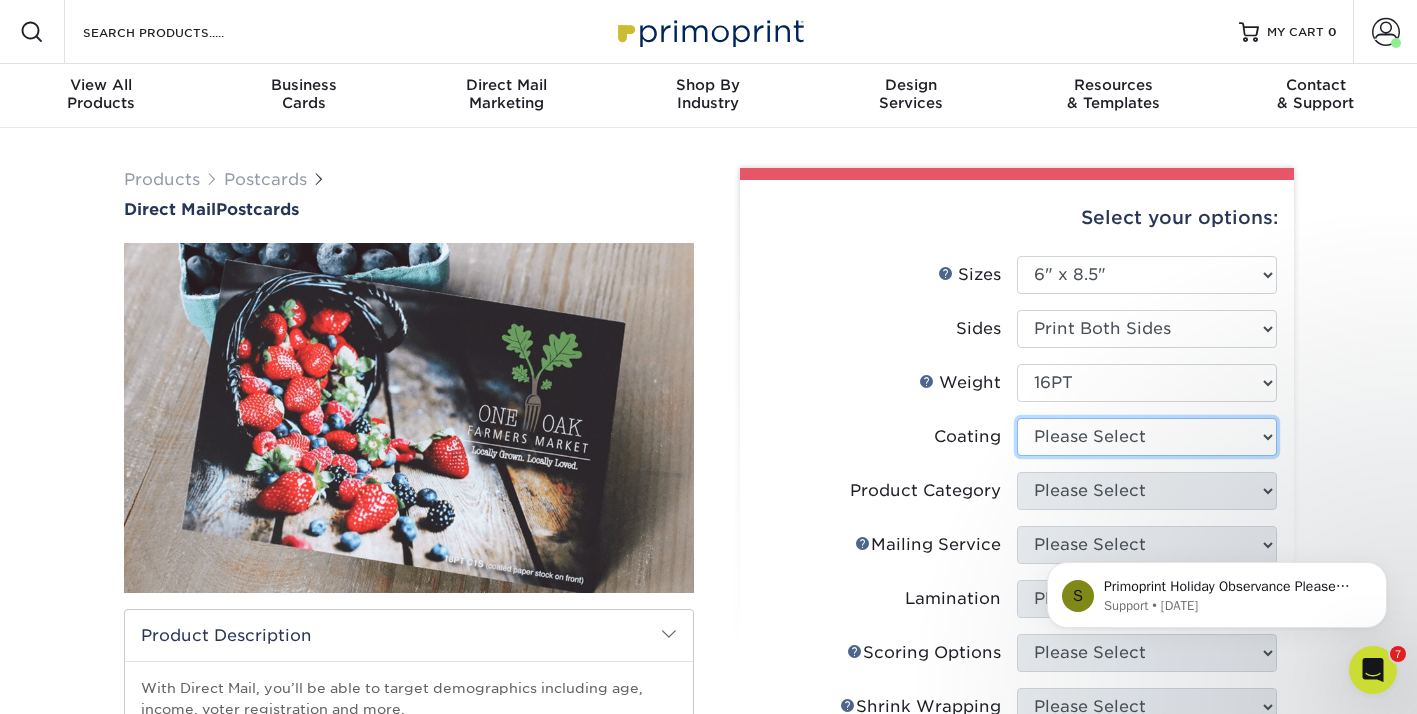 click at bounding box center (1147, 437) 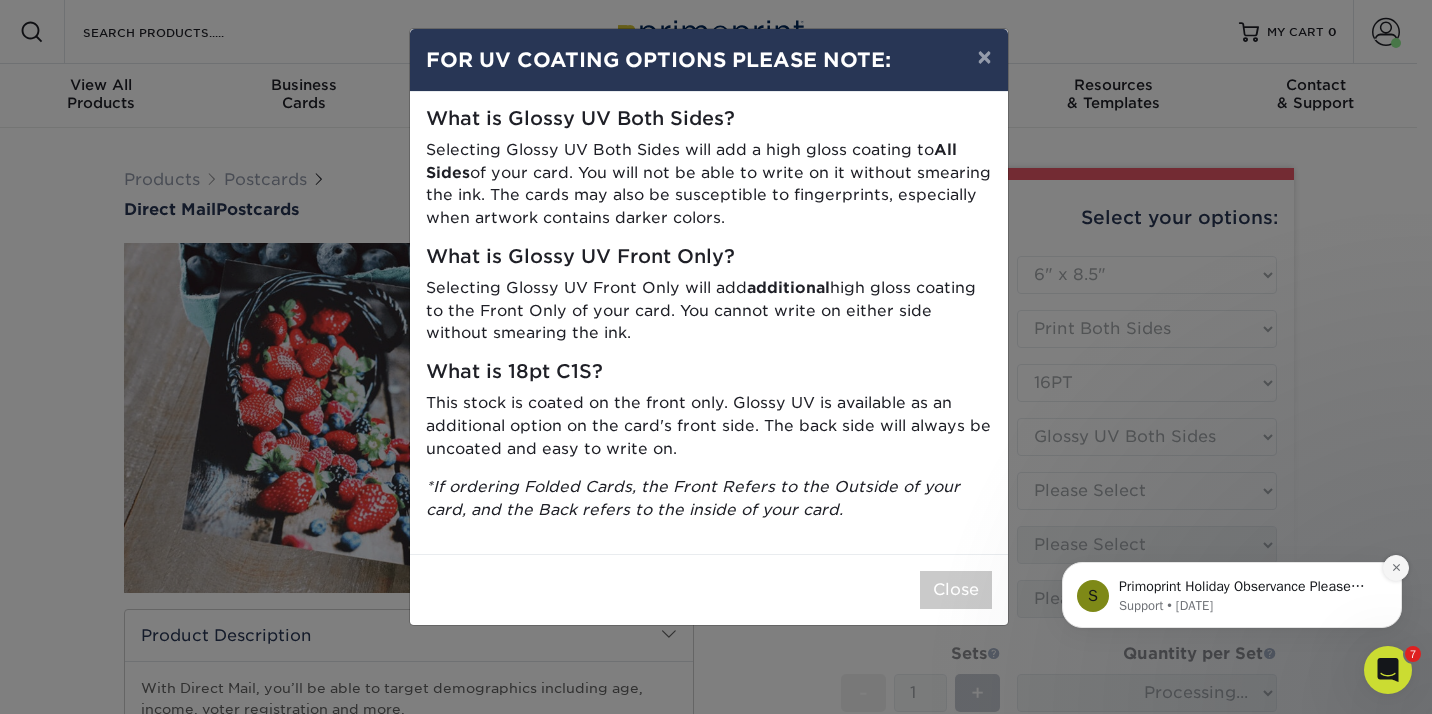 click at bounding box center (1396, 568) 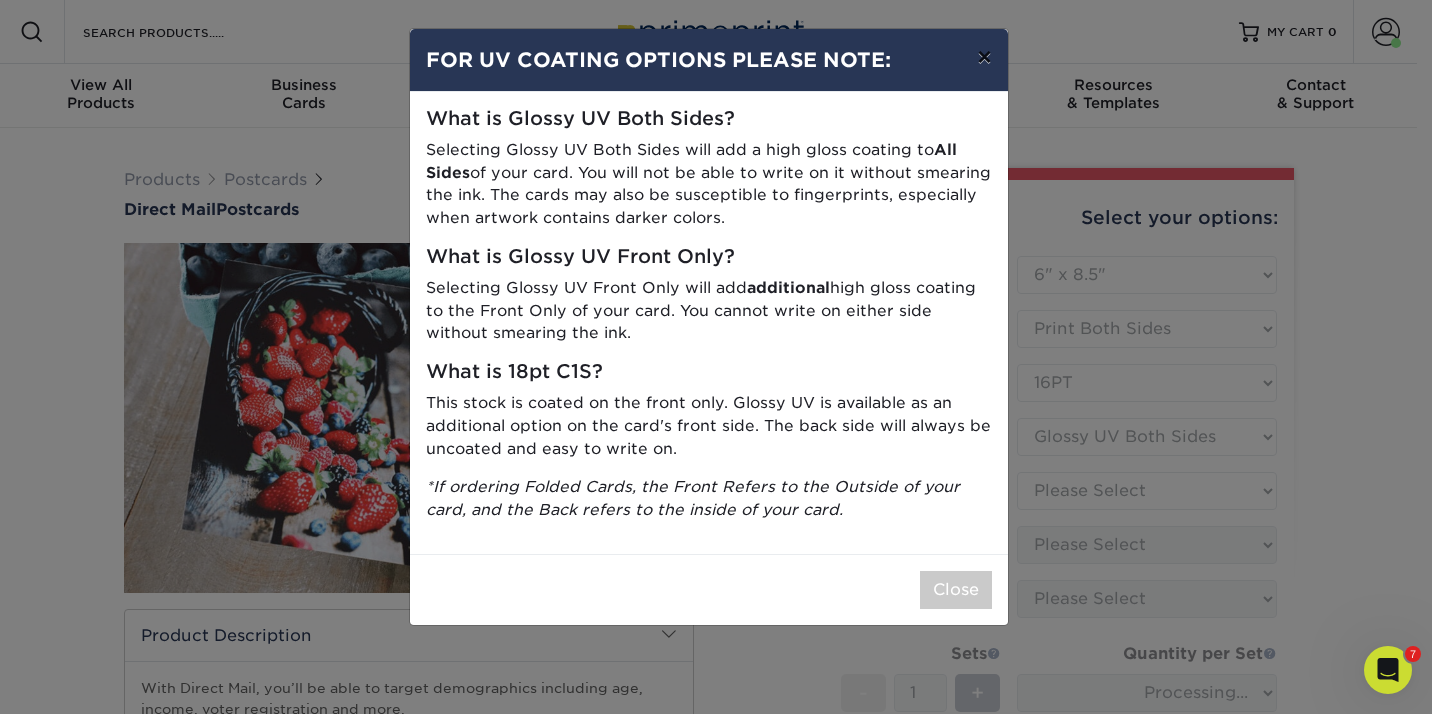 click on "×" at bounding box center (984, 57) 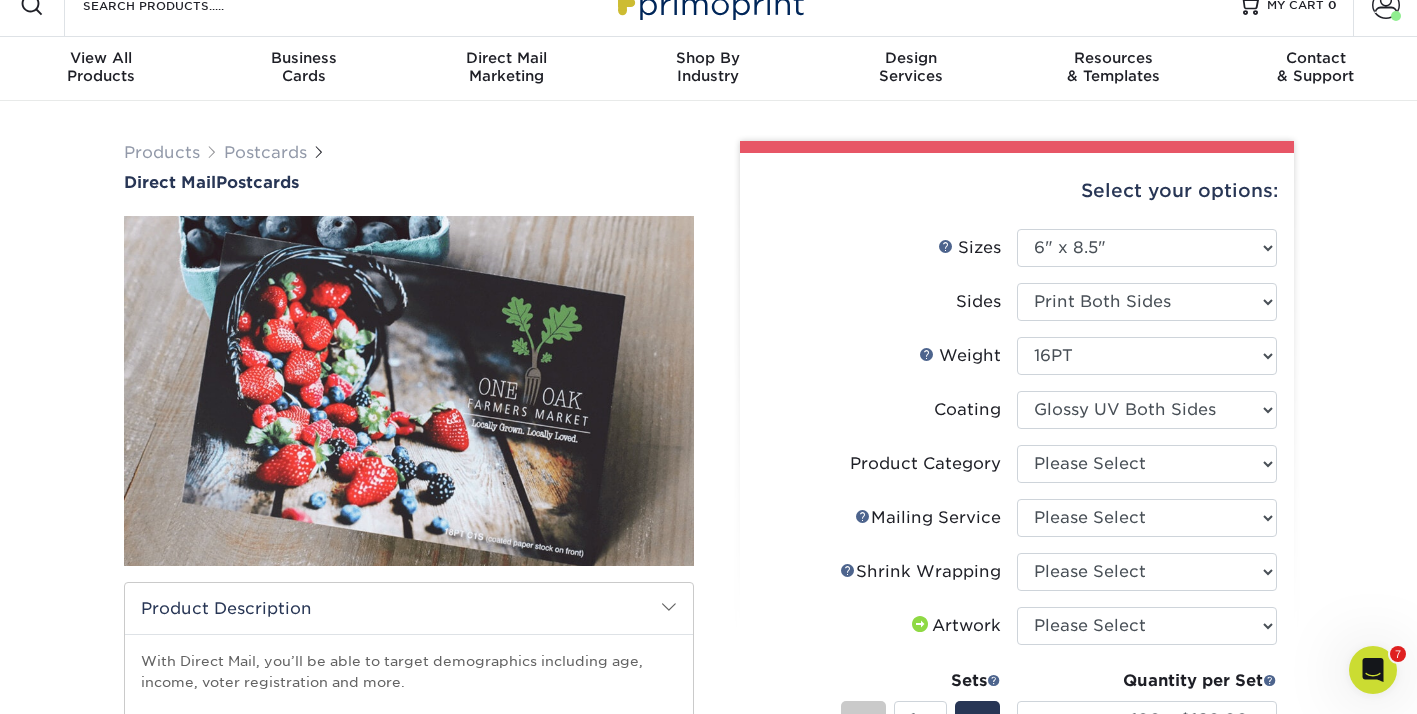 scroll, scrollTop: 41, scrollLeft: 0, axis: vertical 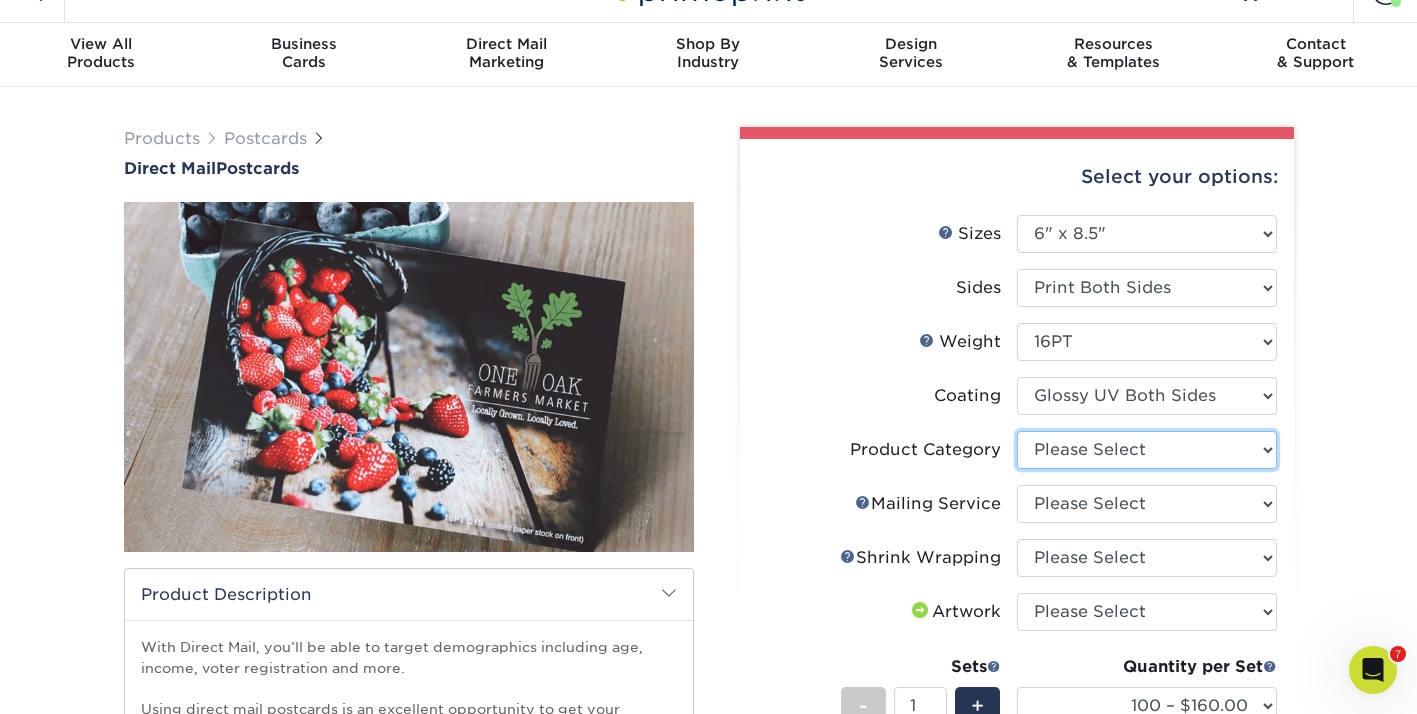click on "Please Select Postcards" at bounding box center [1147, 450] 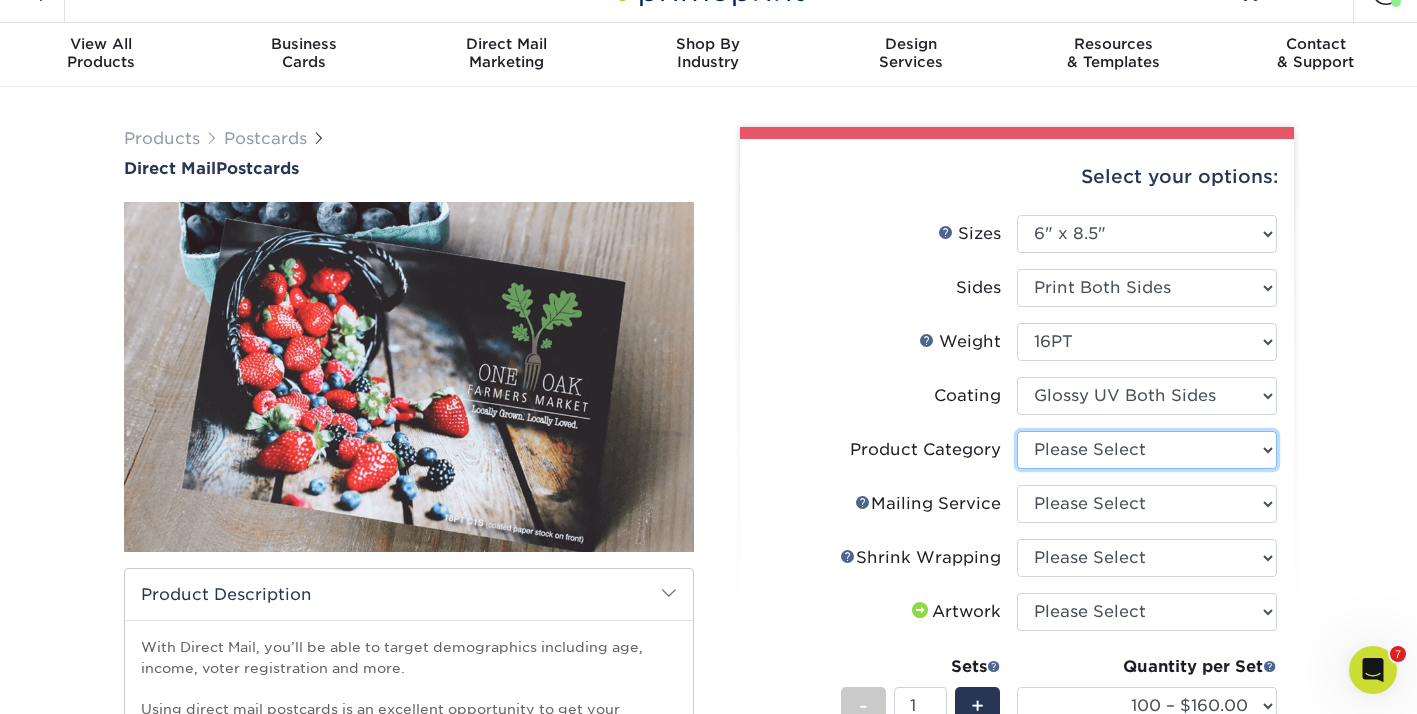 select on "9b7272e0-d6c8-4c3c-8e97-d3a1bcdab858" 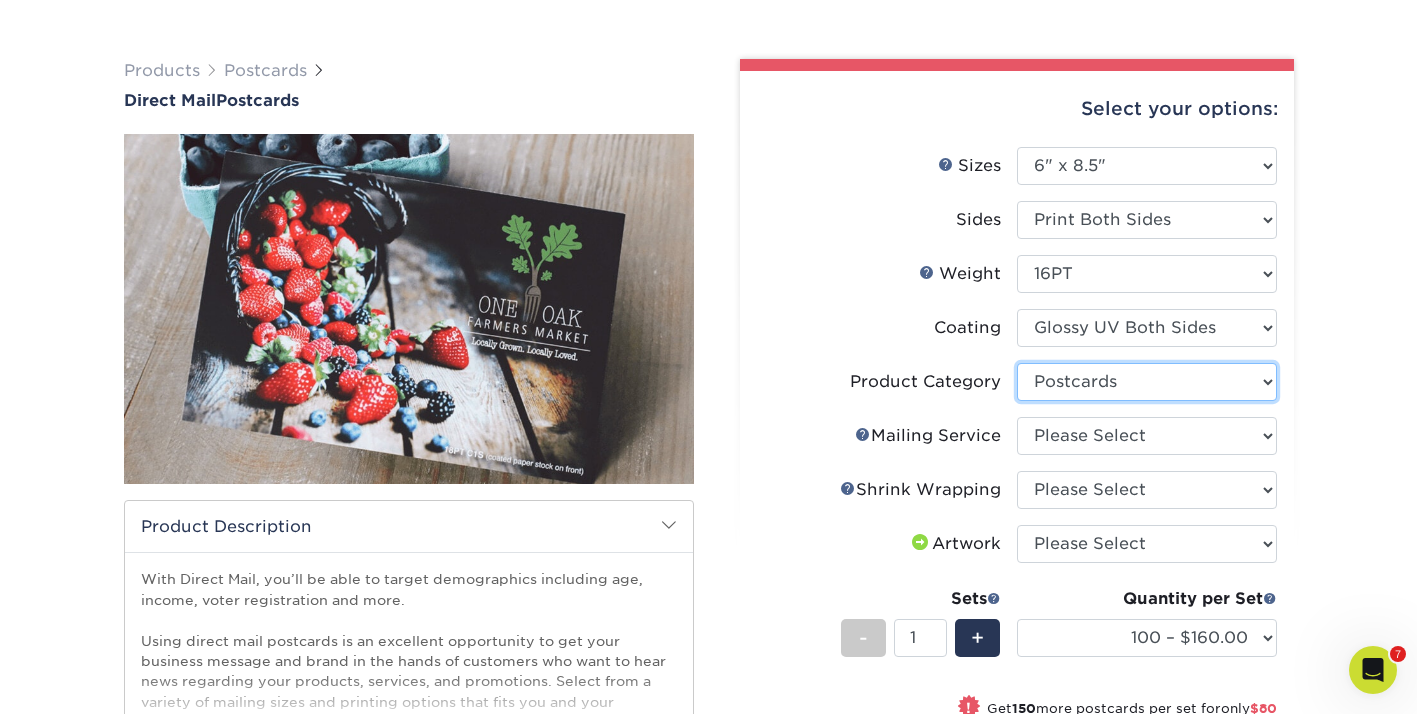 scroll, scrollTop: 185, scrollLeft: 0, axis: vertical 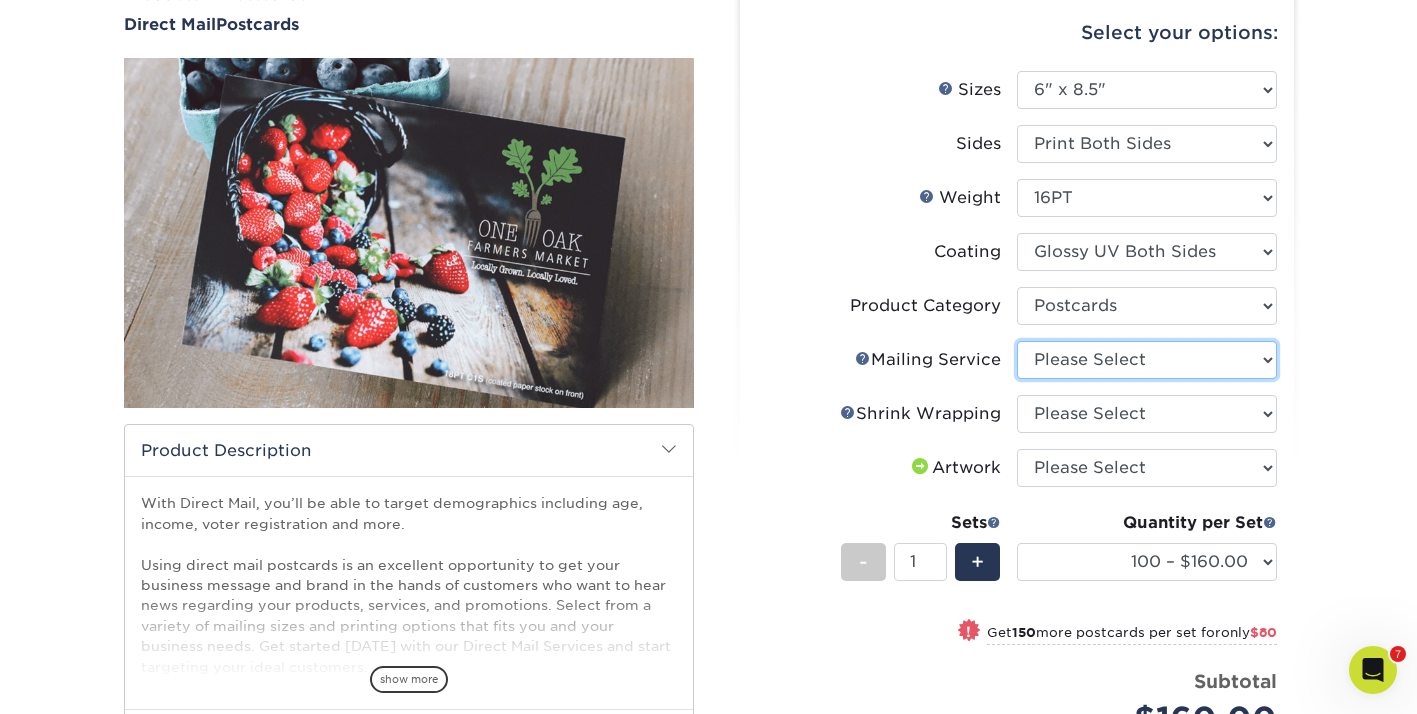 click on "Please Select No Direct Mailing Service No, I will mail/stamp/imprint Direct Mailing from OH Direct Mailing from CA Direct Mailing from NJ" at bounding box center (1147, 360) 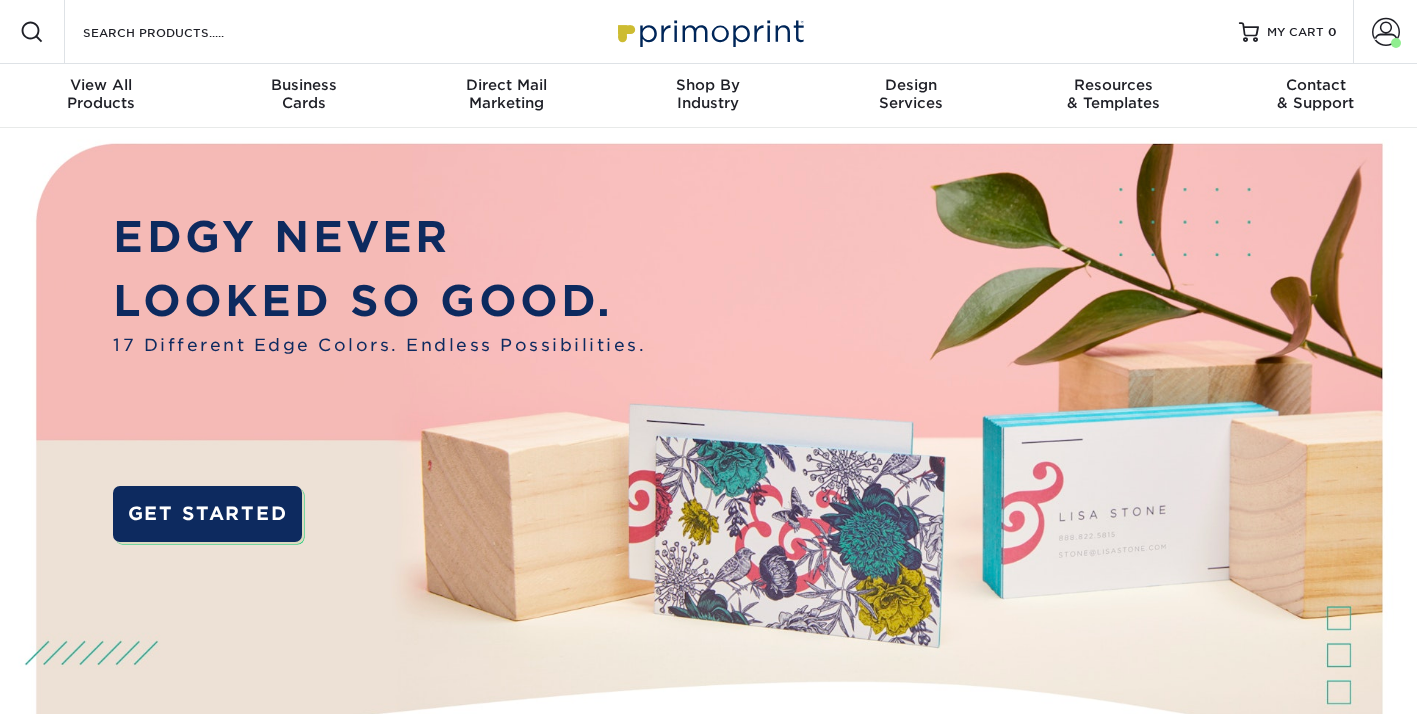 scroll, scrollTop: 0, scrollLeft: 0, axis: both 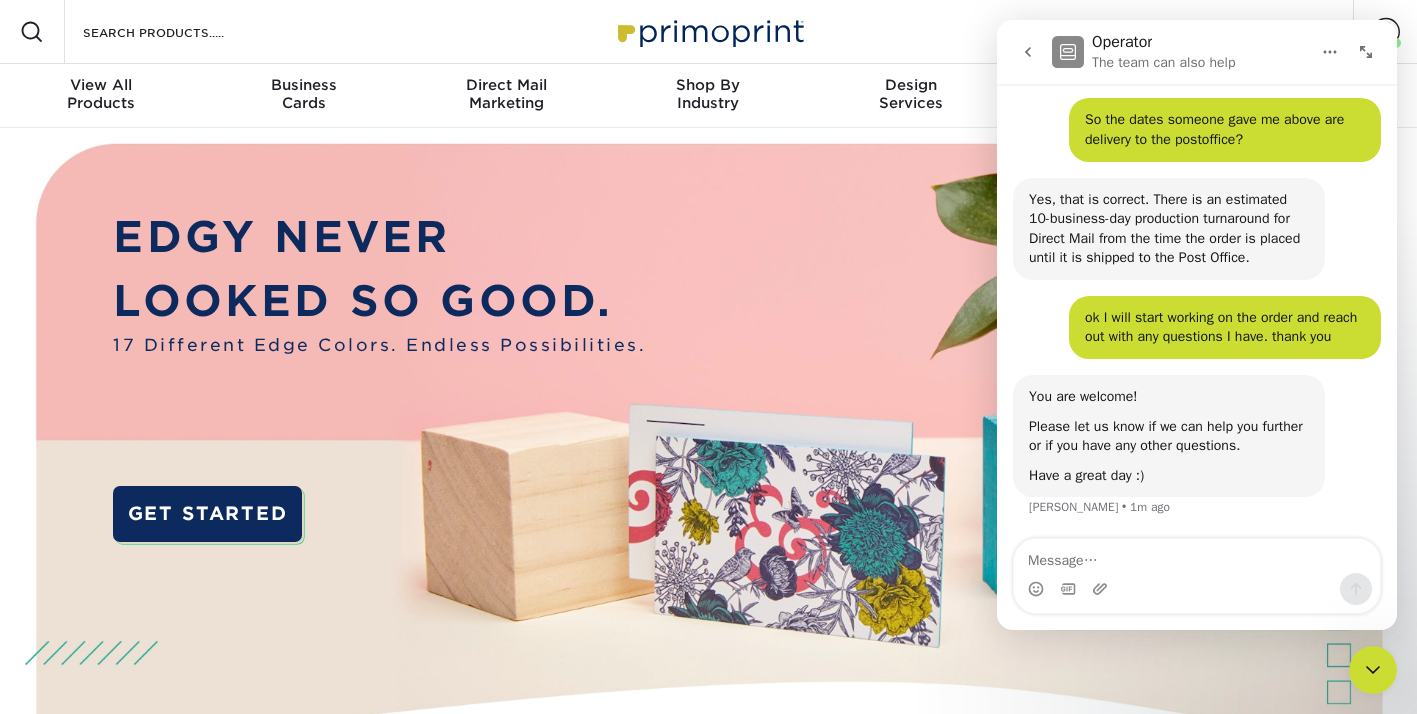 click on "Resources Menu
Search Products
Account
Welcome,   Christina
Account Dashboard
Active Orders
Order History
Logout
0" at bounding box center [708, 32] 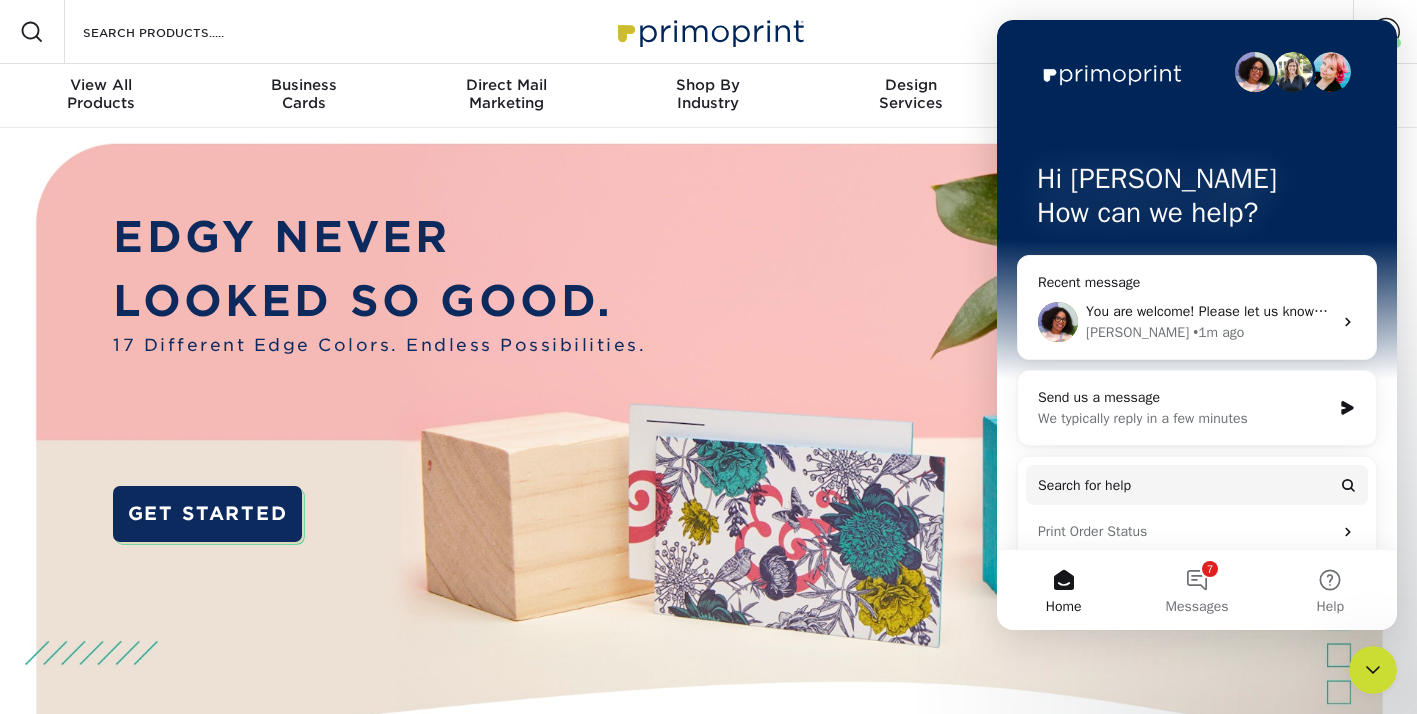 scroll, scrollTop: 0, scrollLeft: 0, axis: both 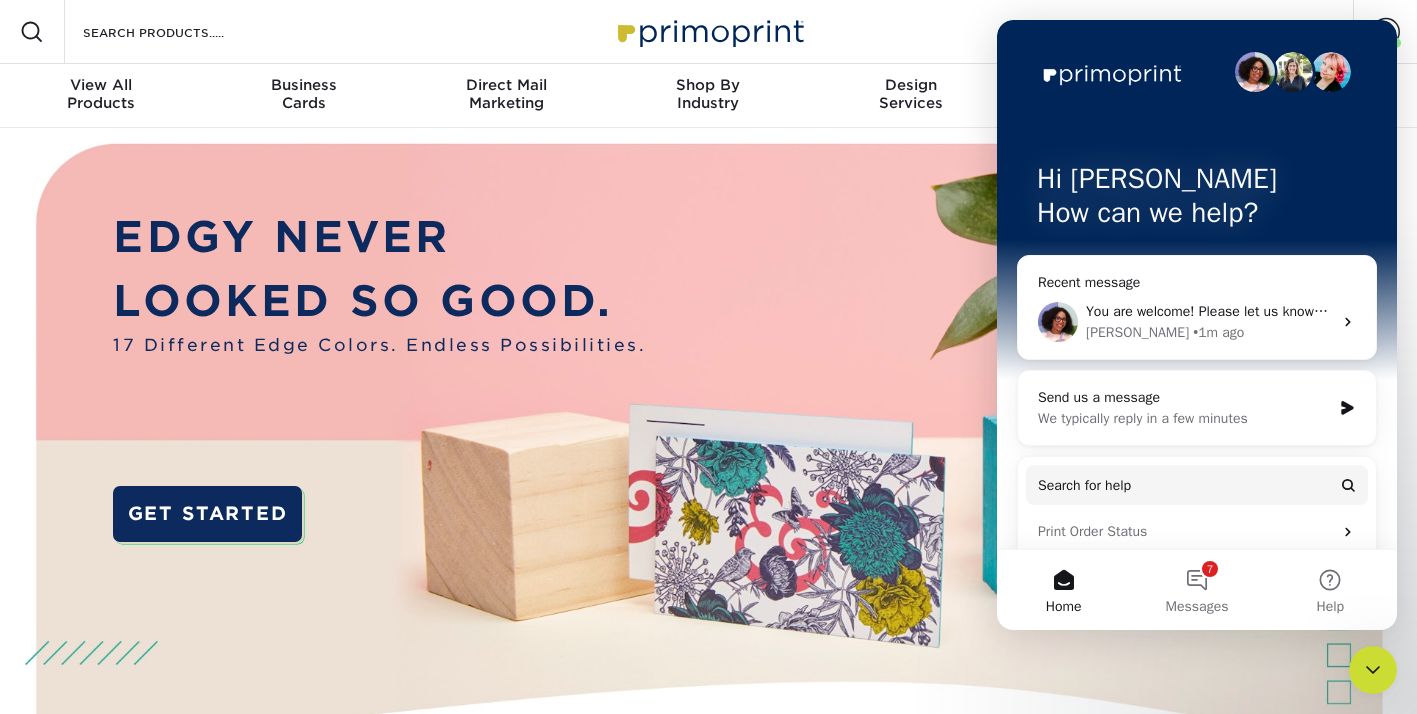 click 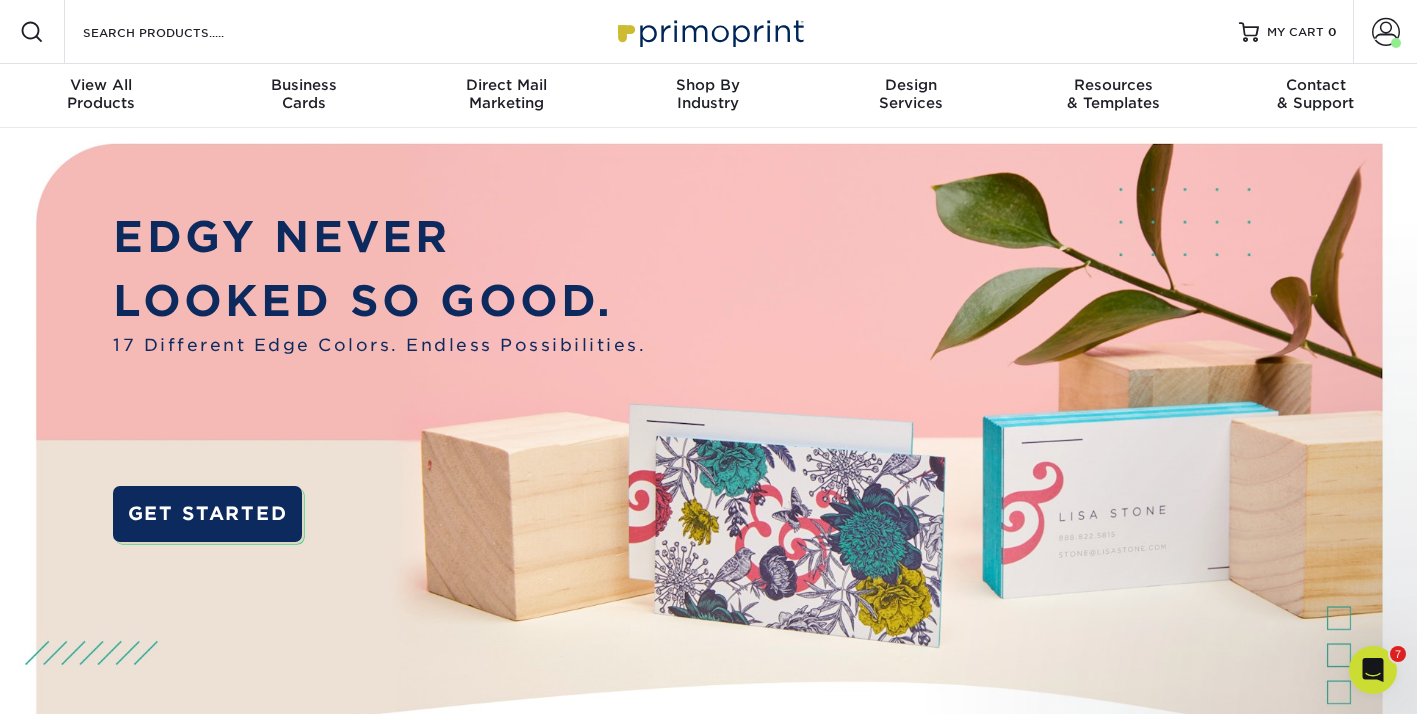 scroll, scrollTop: 0, scrollLeft: 0, axis: both 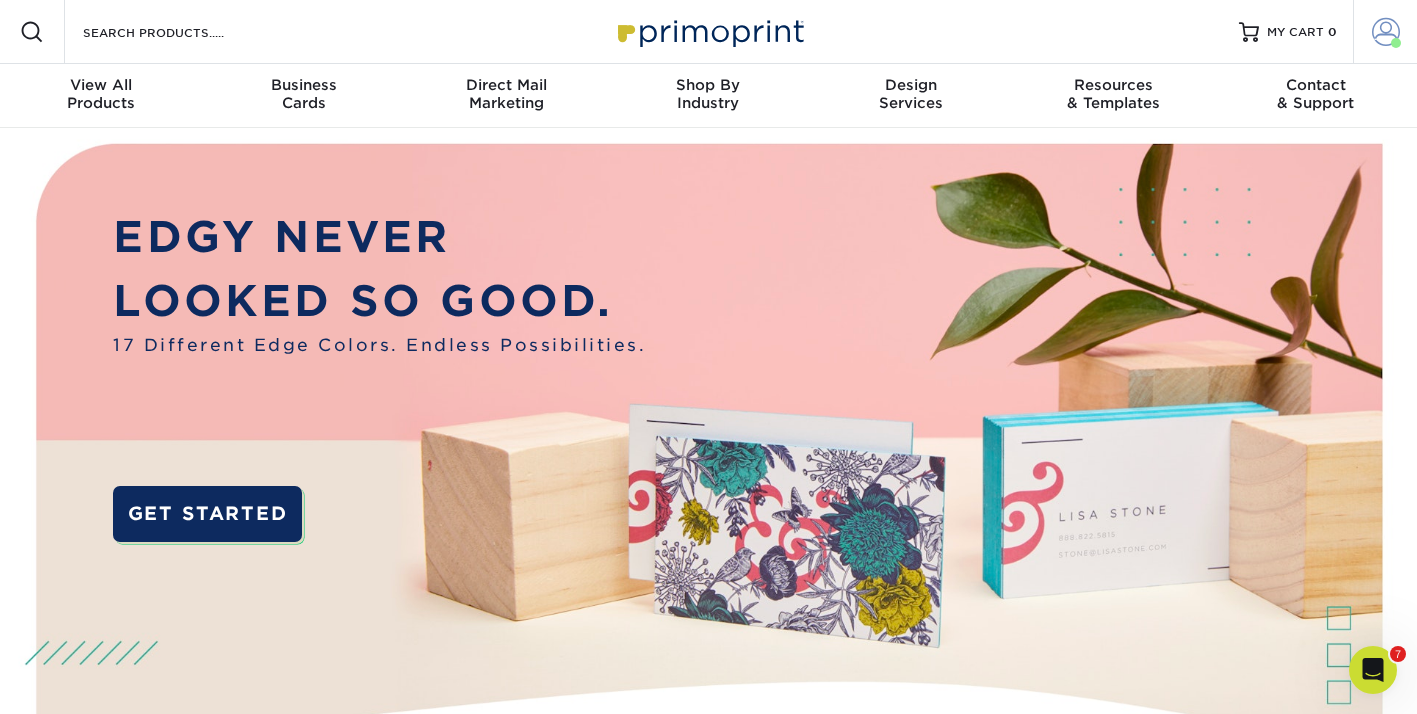 click at bounding box center [1386, 32] 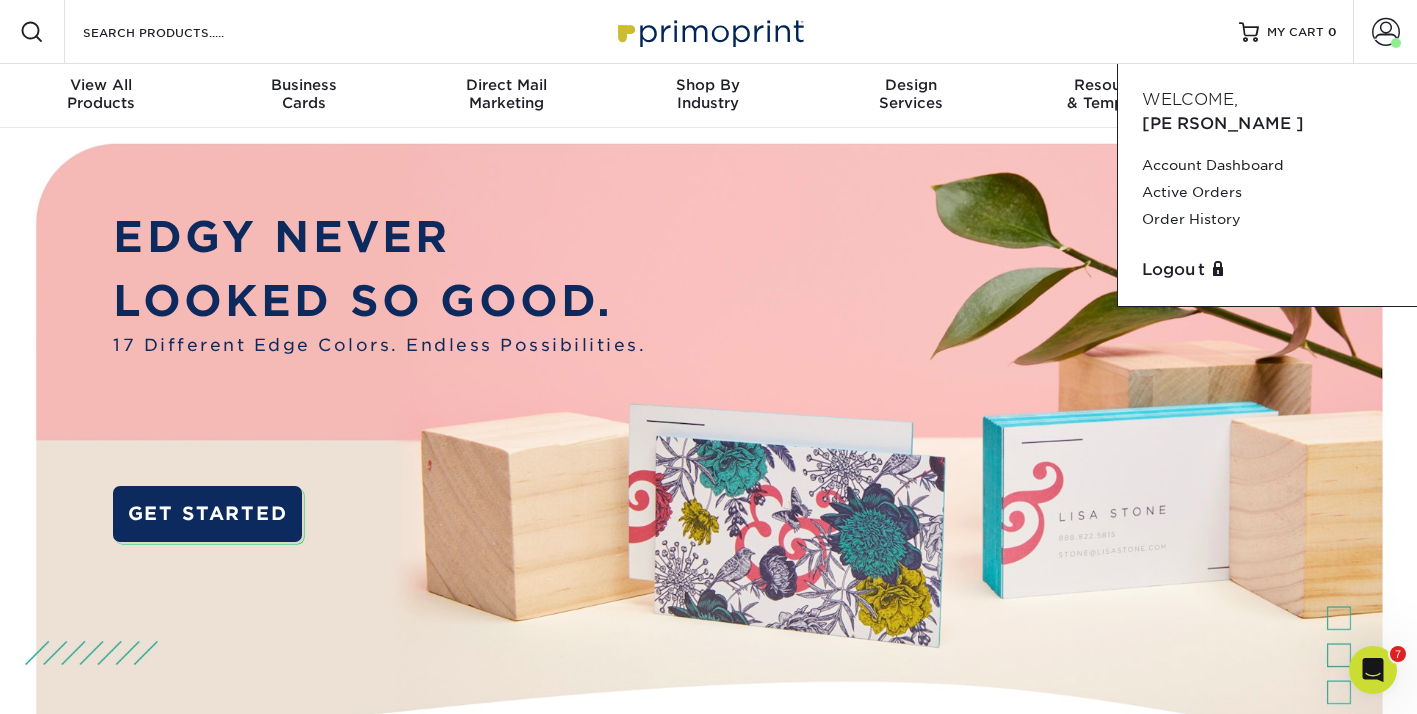 click on "Resources Menu
Search Products
Account
Welcome,   Christina
Account Dashboard
Active Orders
Order History
Logout
0" at bounding box center (708, 32) 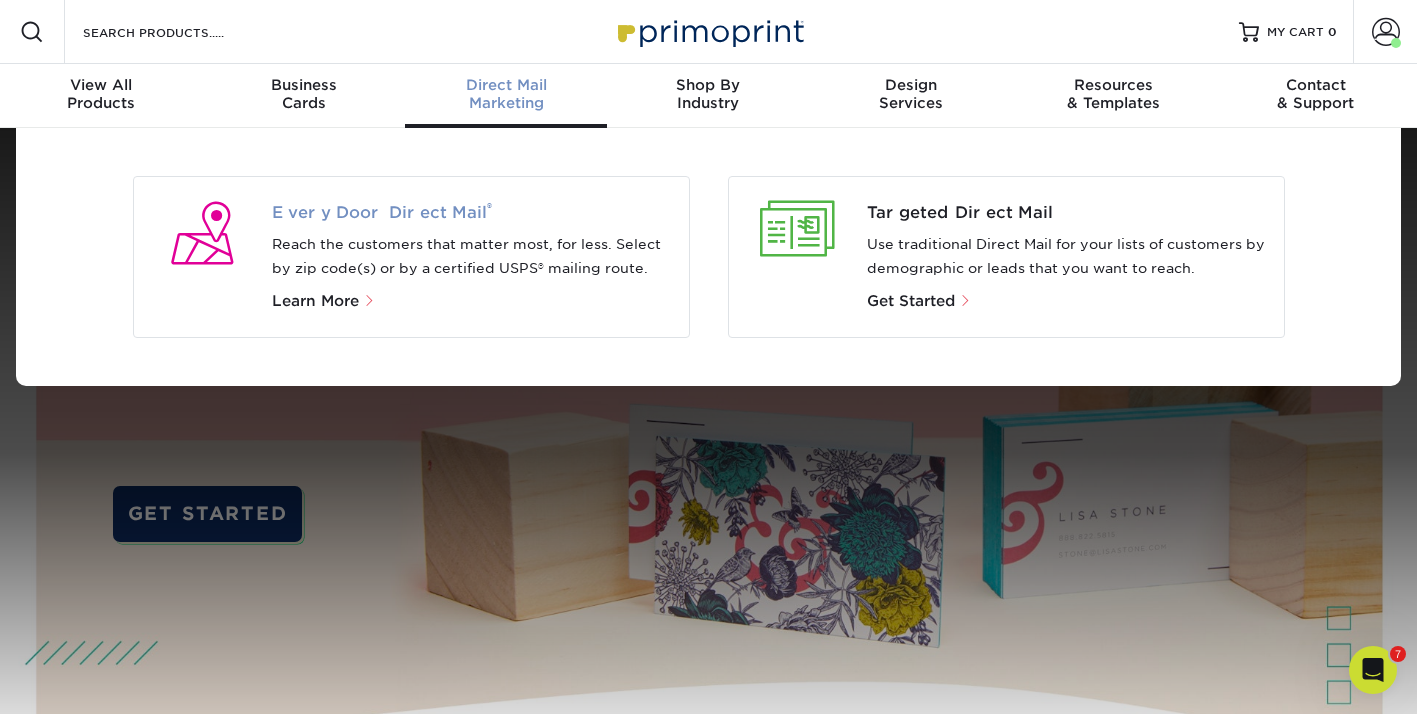 click on "Every Door Direct Mail ®" at bounding box center (472, 213) 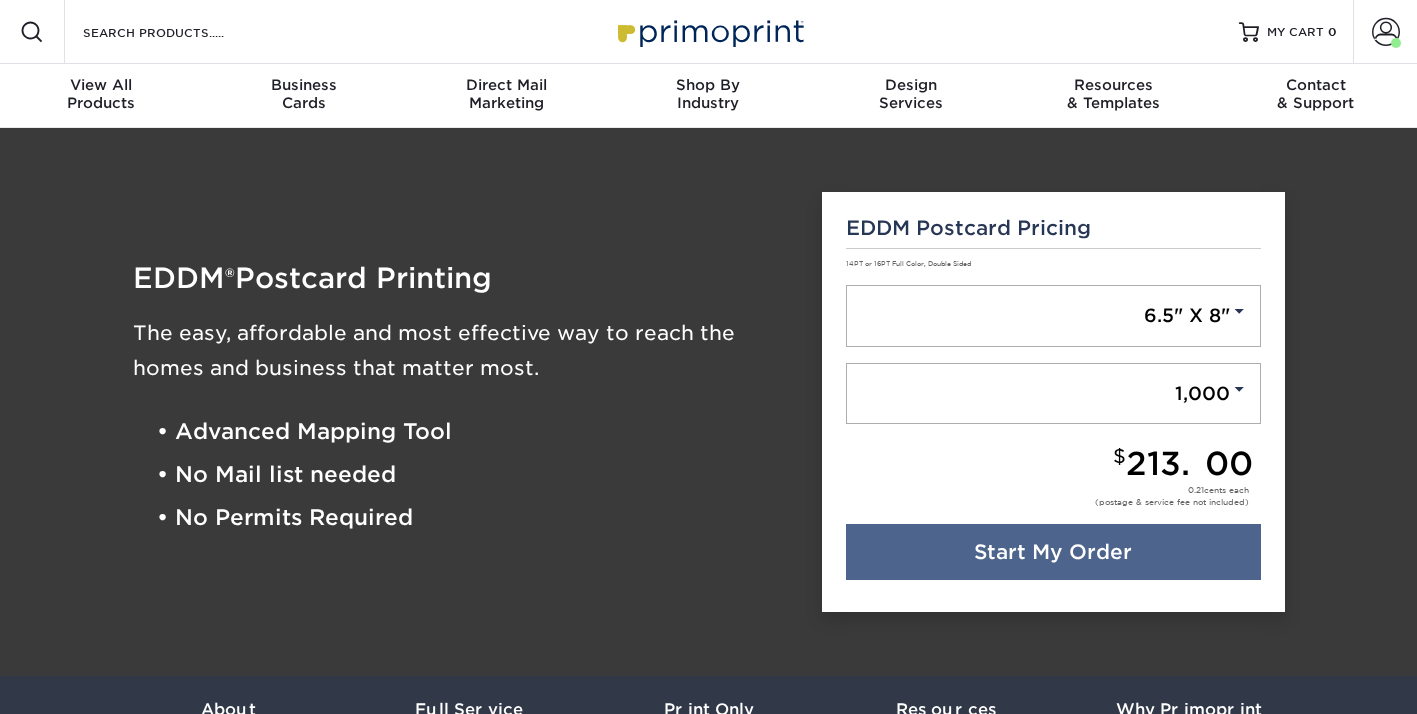scroll, scrollTop: 0, scrollLeft: 0, axis: both 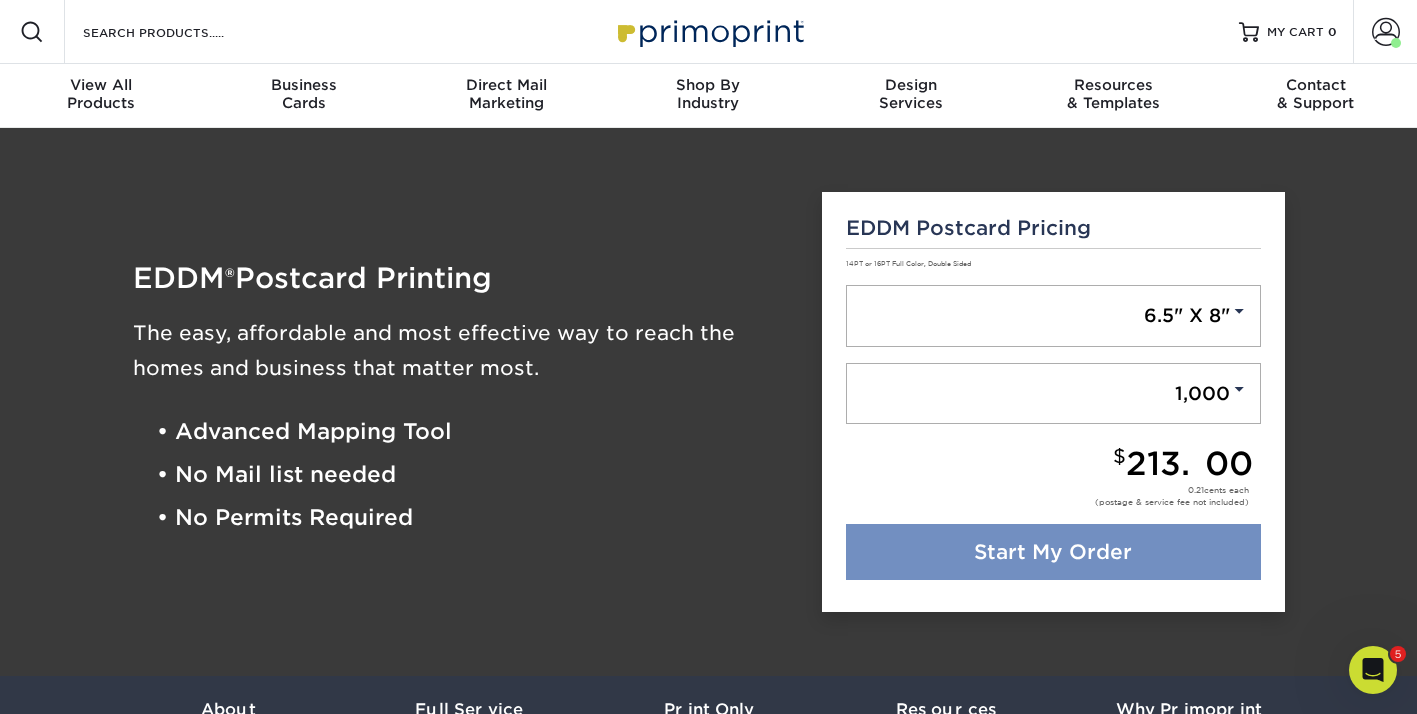 click on "Start My Order" at bounding box center (1053, 552) 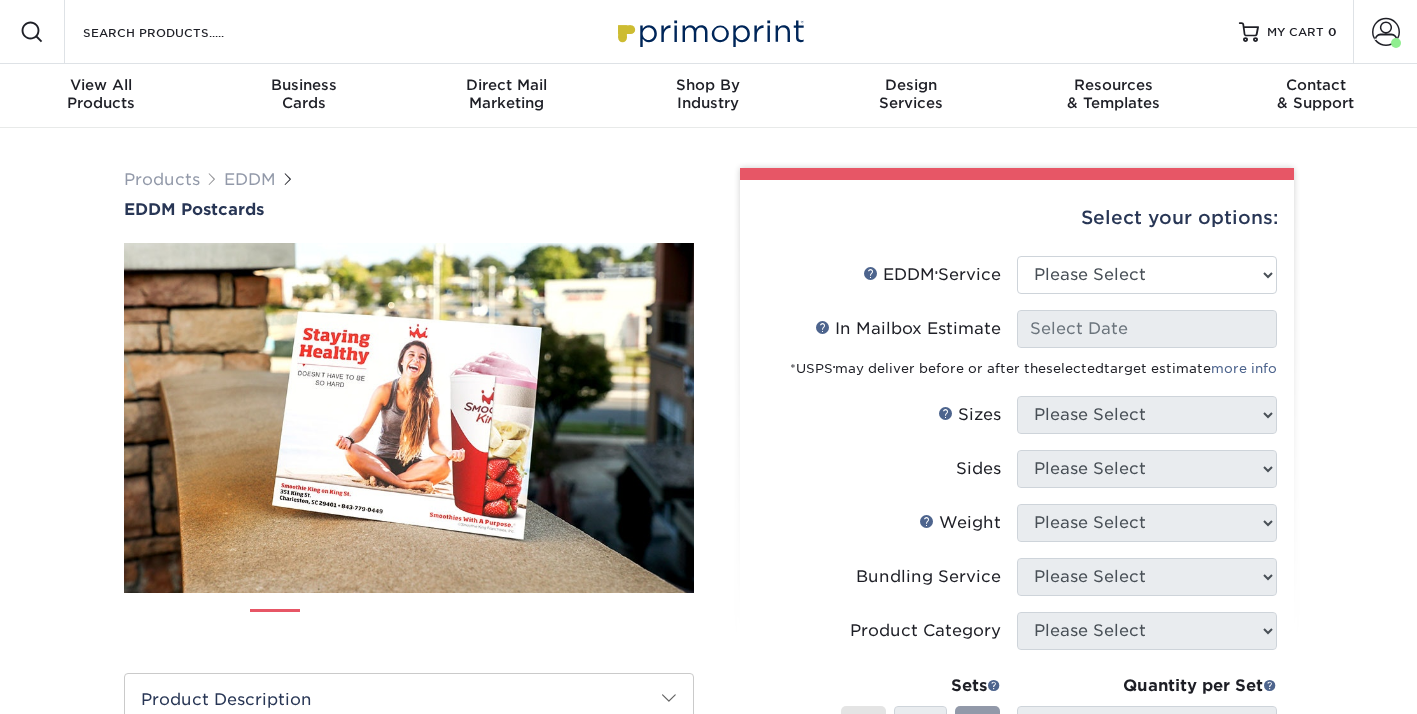 scroll, scrollTop: 0, scrollLeft: 0, axis: both 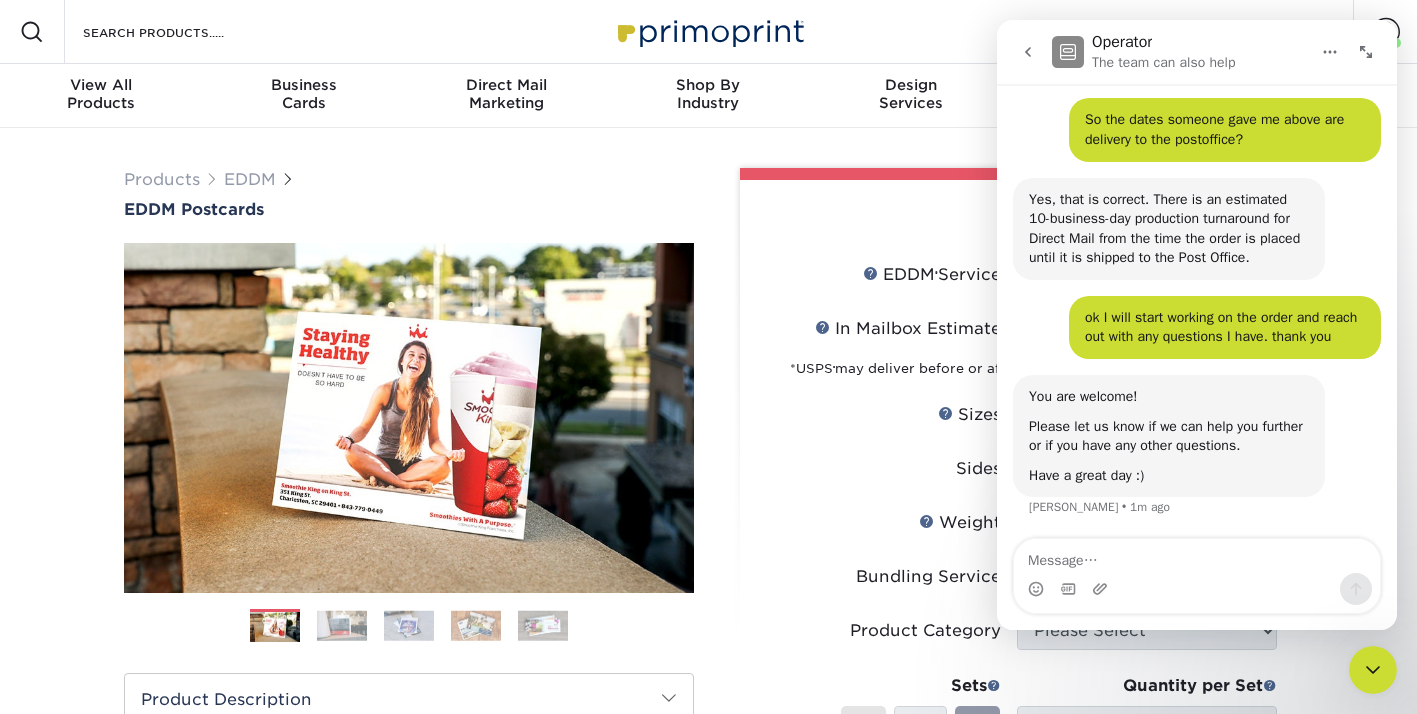 click 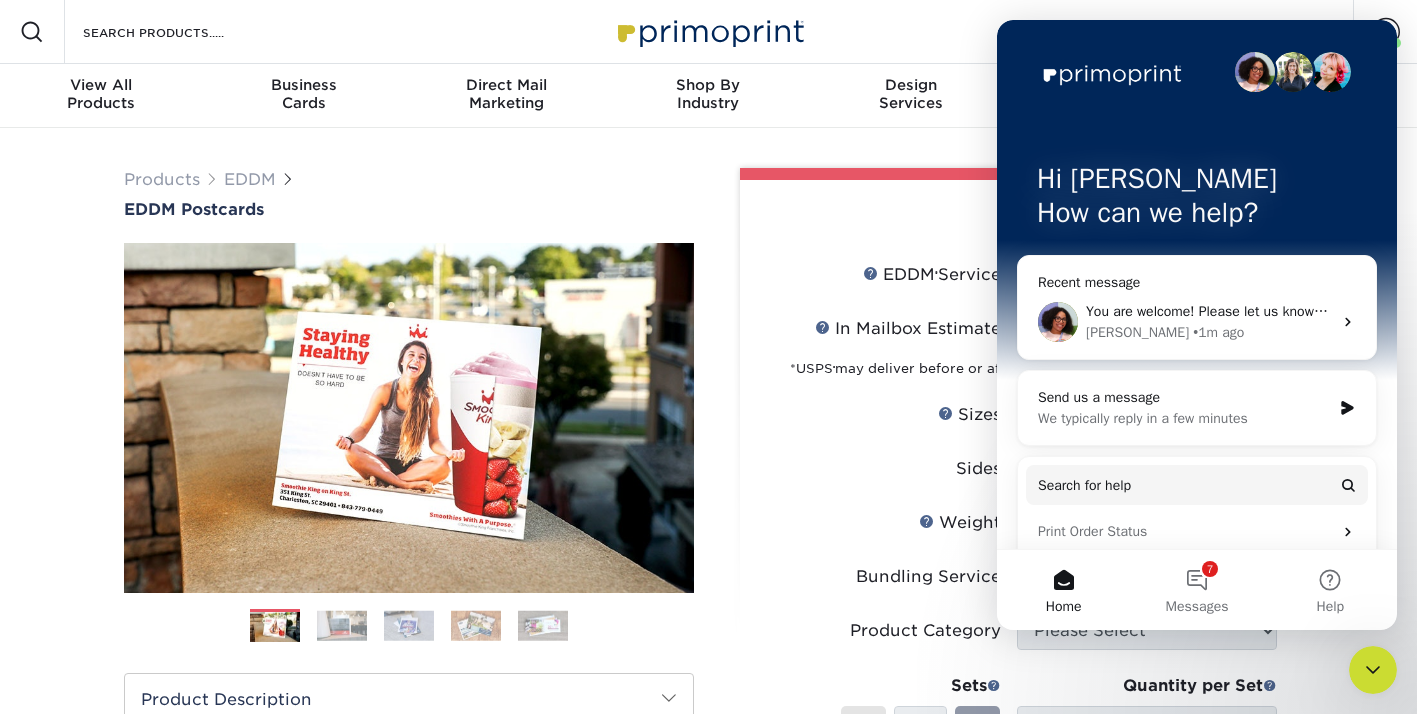 click 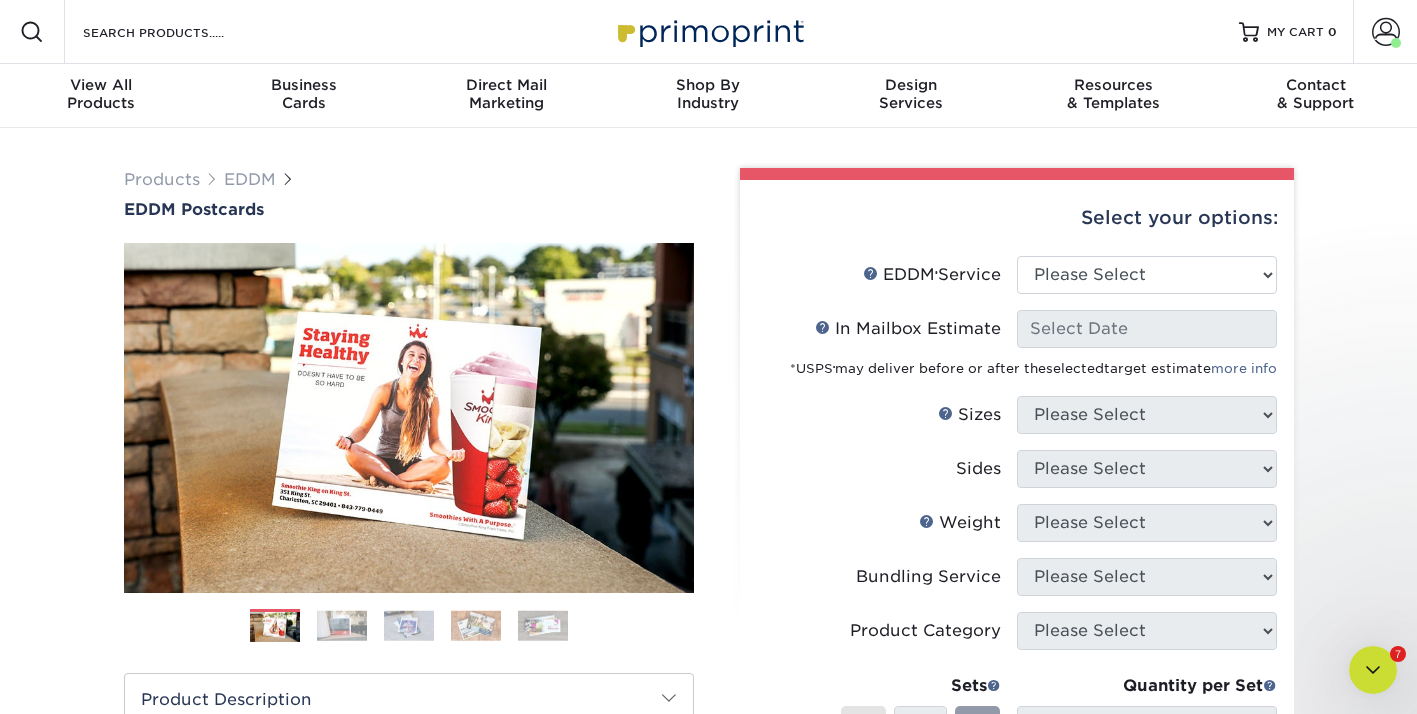 scroll, scrollTop: 0, scrollLeft: 0, axis: both 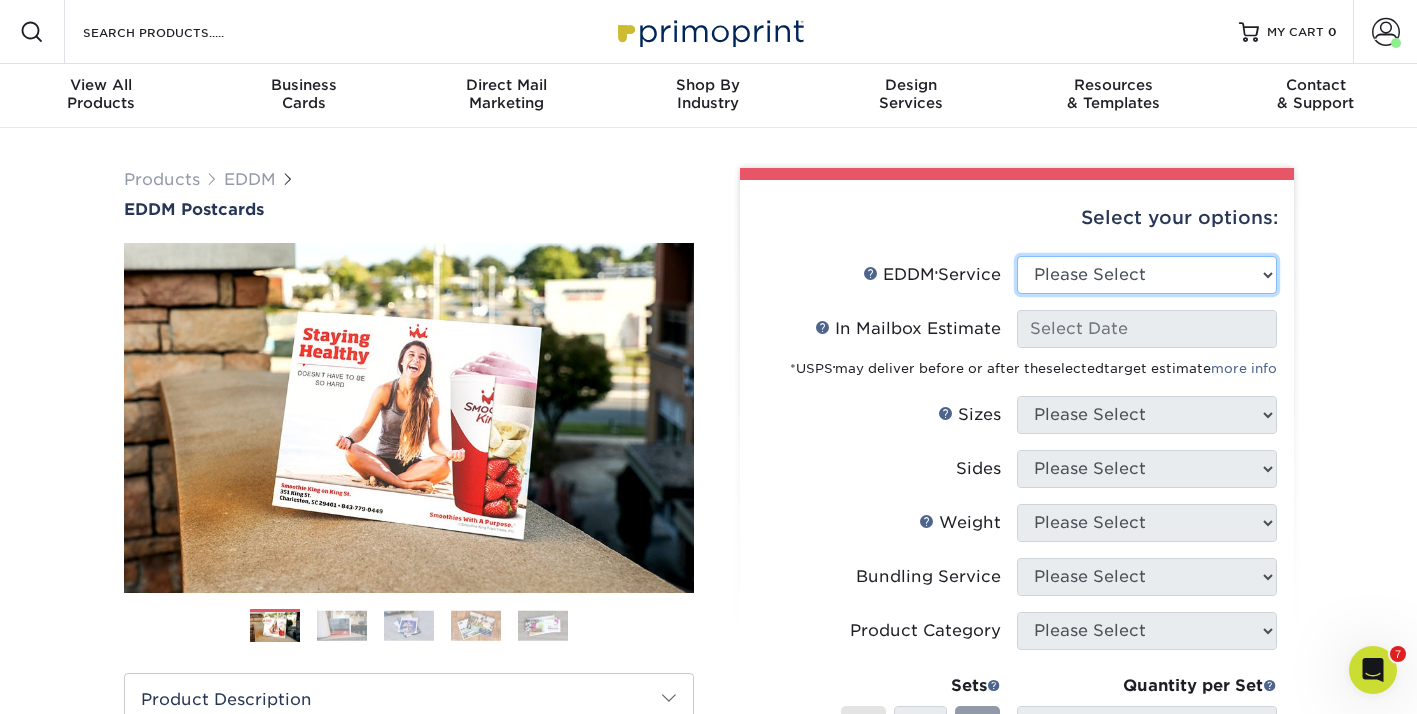click on "Please Select
Full Service
Print Only" at bounding box center [1147, 275] 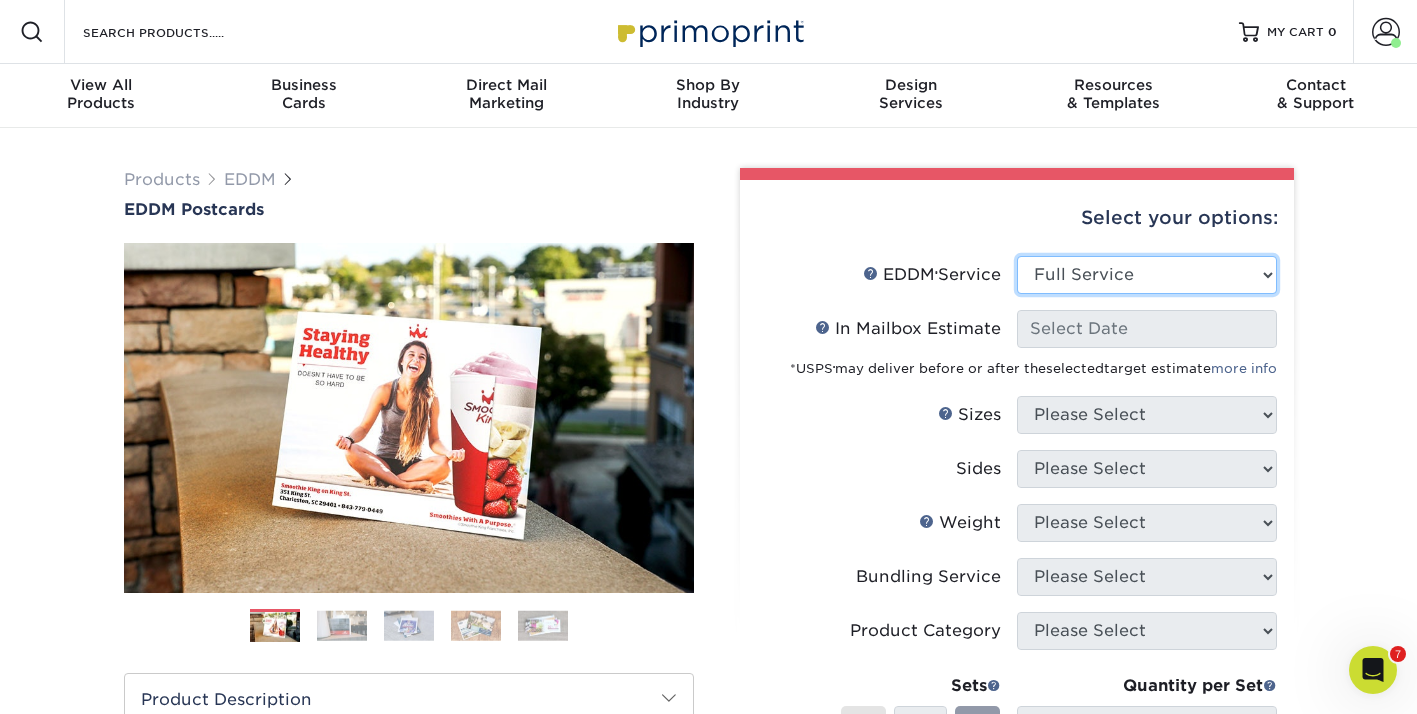 select on "-1" 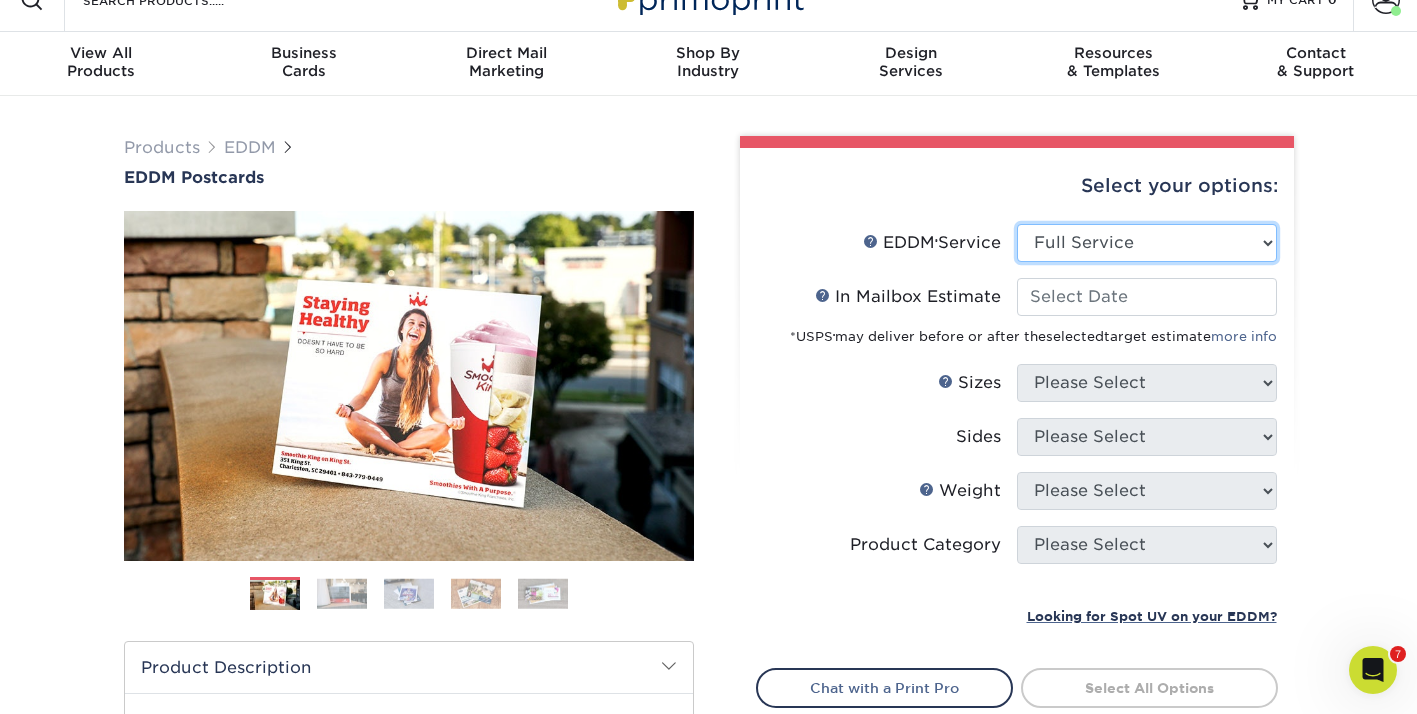scroll, scrollTop: 32, scrollLeft: 0, axis: vertical 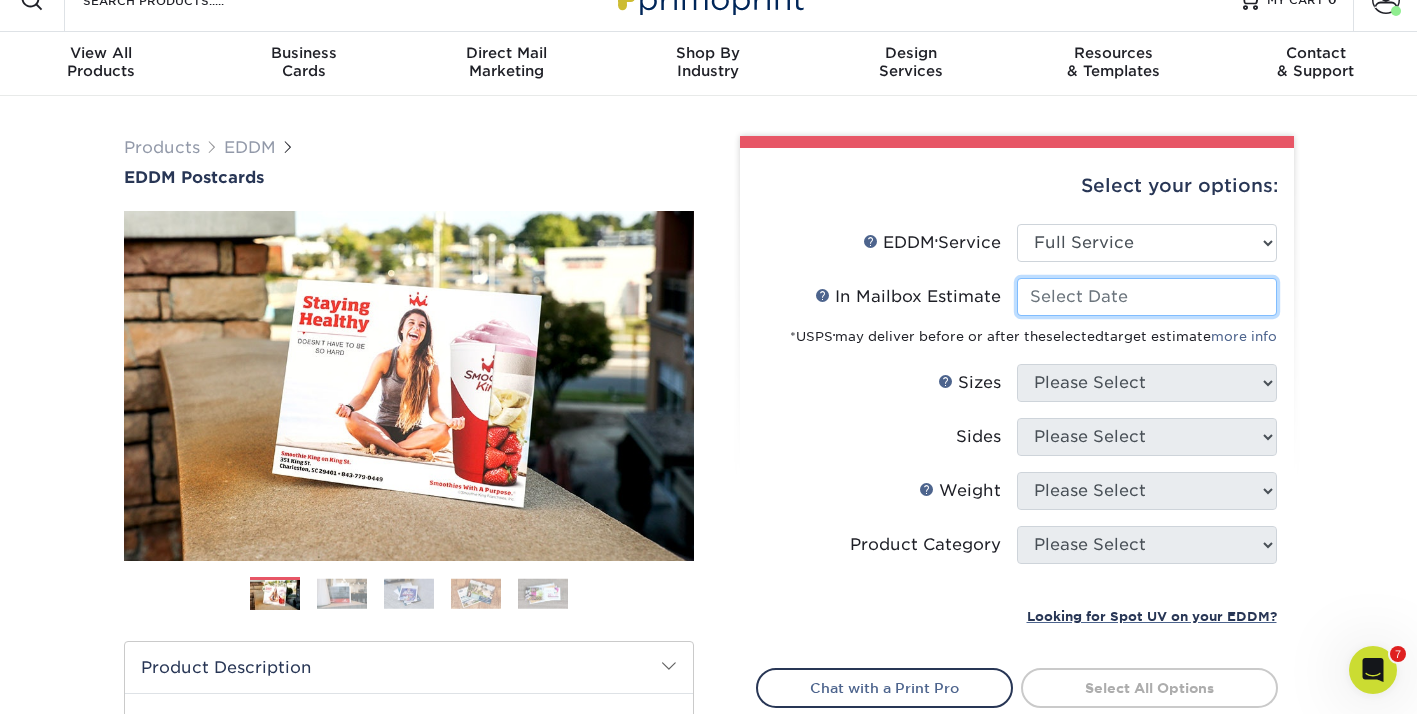click on "In Mailbox Estimate Help In Mailbox Estimate" at bounding box center [1147, 297] 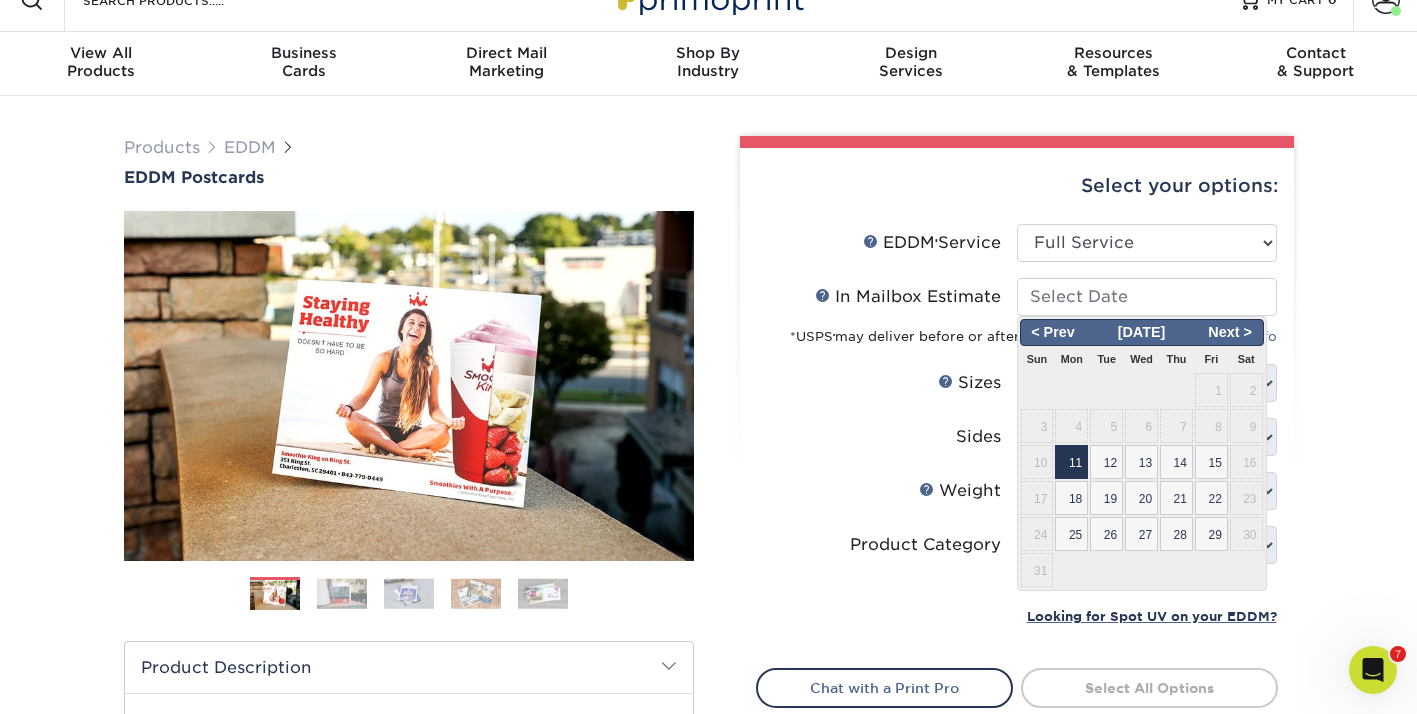 click on "11" at bounding box center [1071, 462] 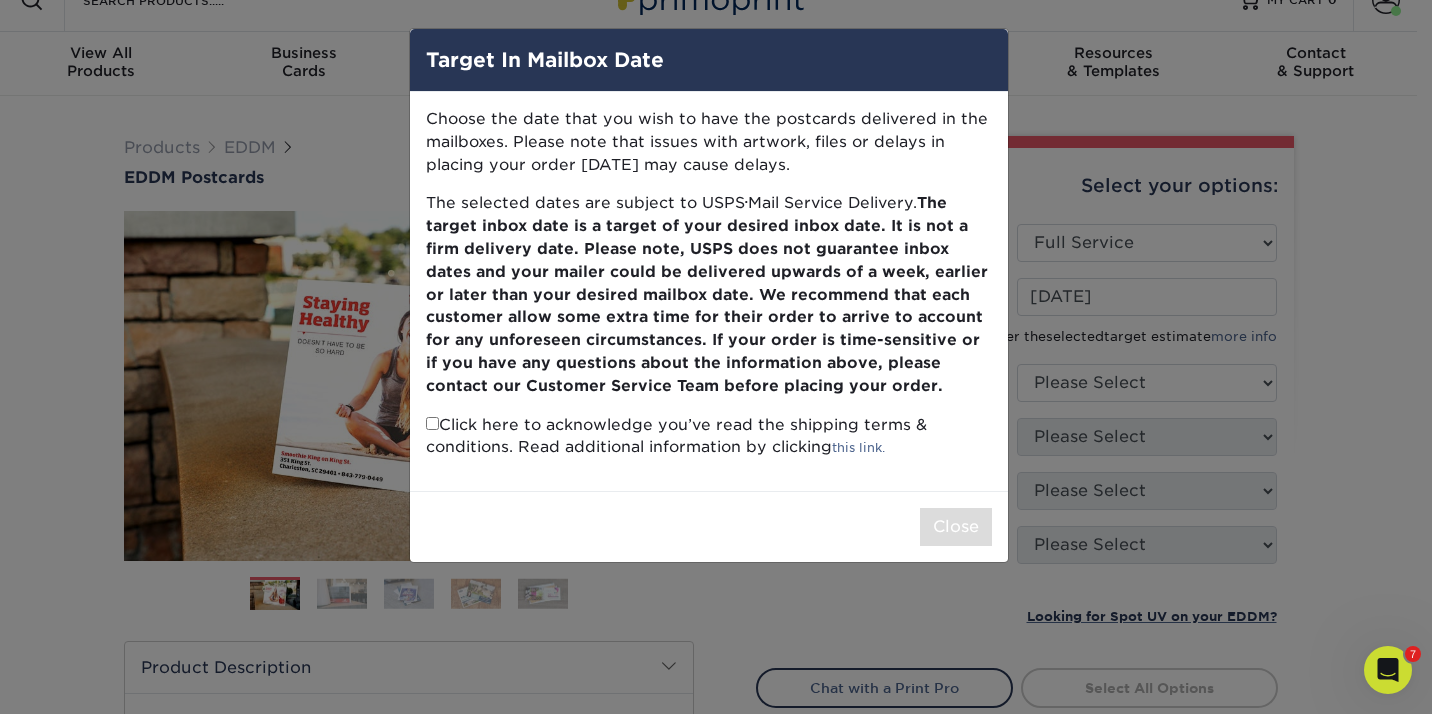 click at bounding box center [432, 423] 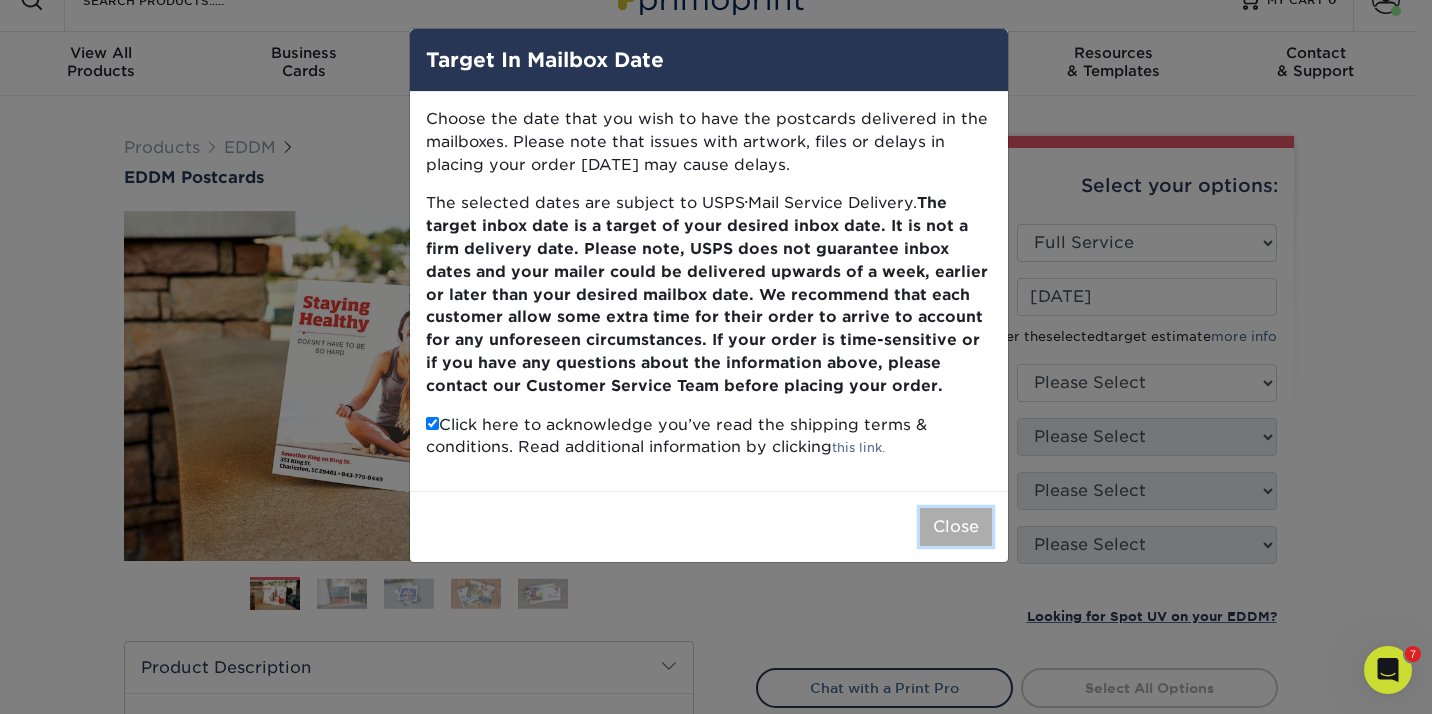 click on "Close" at bounding box center [956, 527] 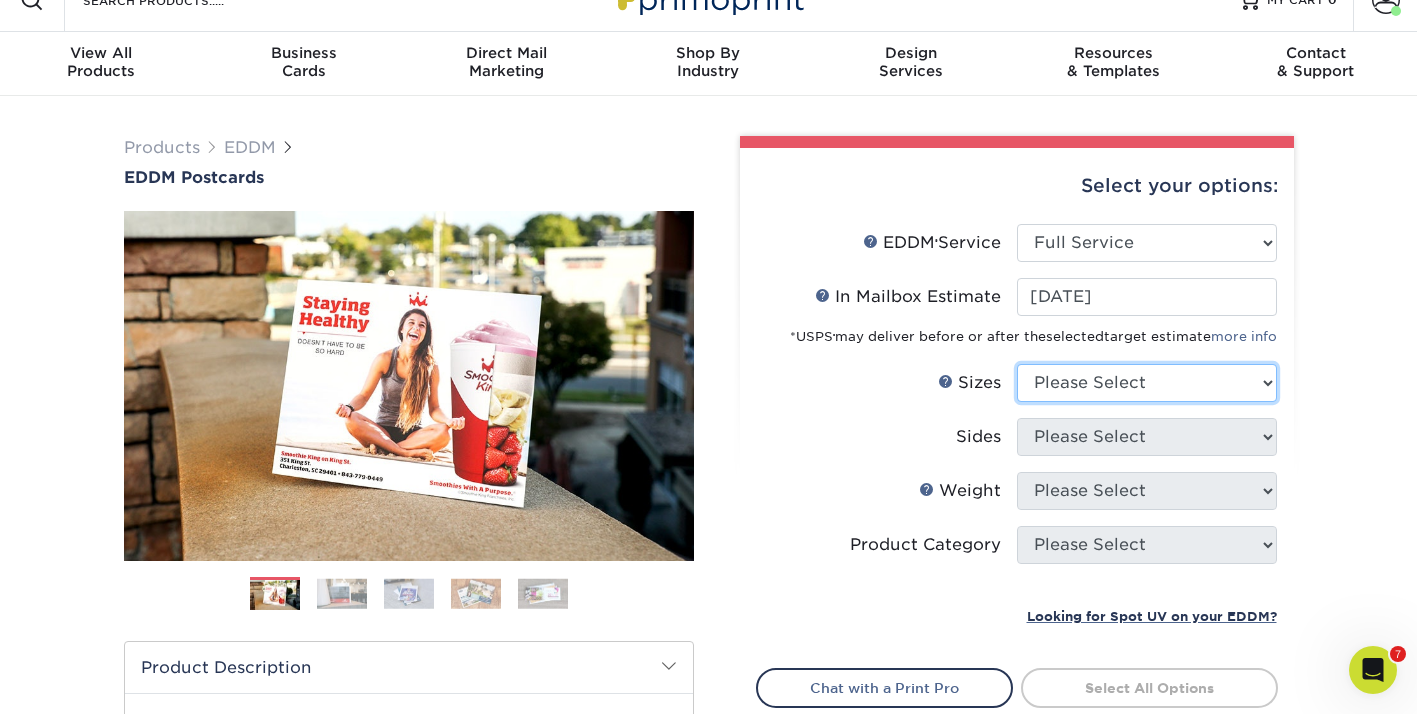 click on "Please Select
4.5" x 12"
6" x 12"
6.5" x 8"
6.5" x 9"
6.5" x 12"
7" x 8.5"
8" x 10"
8.5" x 11"
8.5" x 14"" at bounding box center (1147, 383) 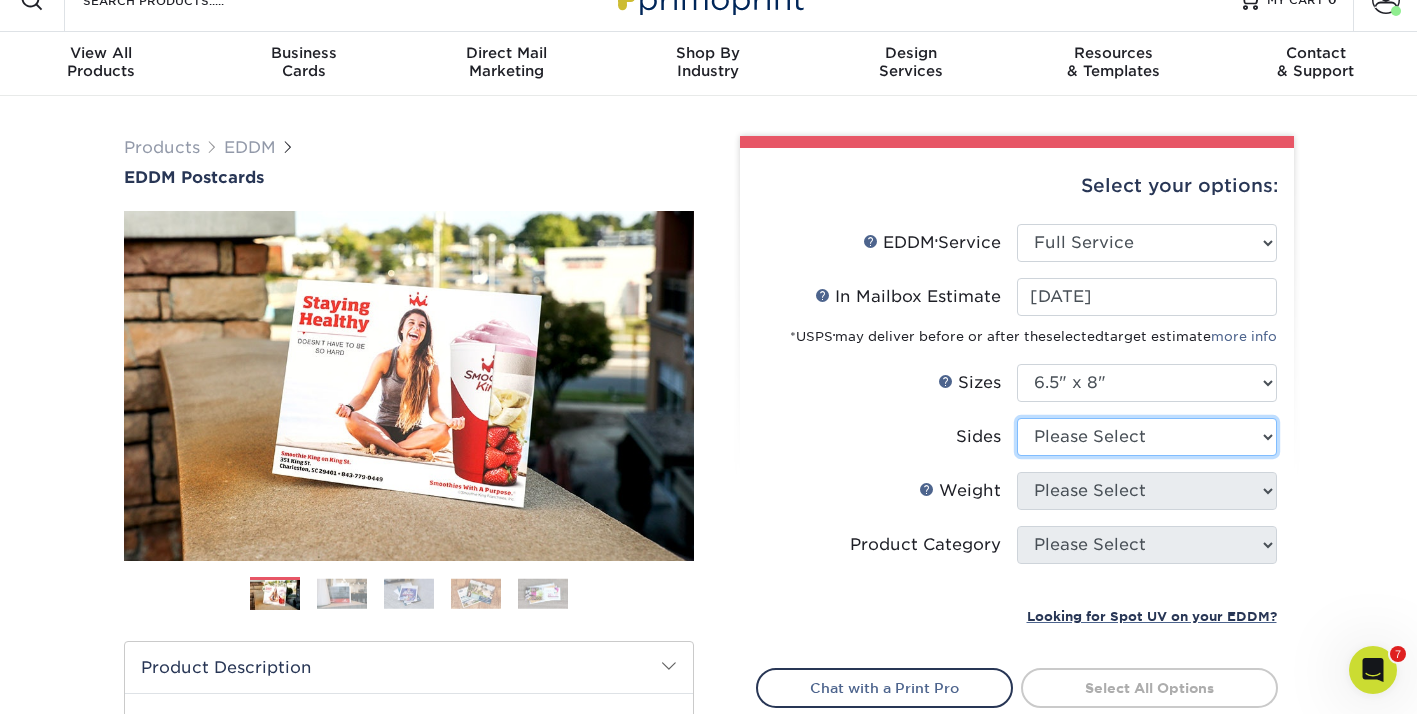 click on "Please Select Print Both Sides Print Front Only" at bounding box center [1147, 437] 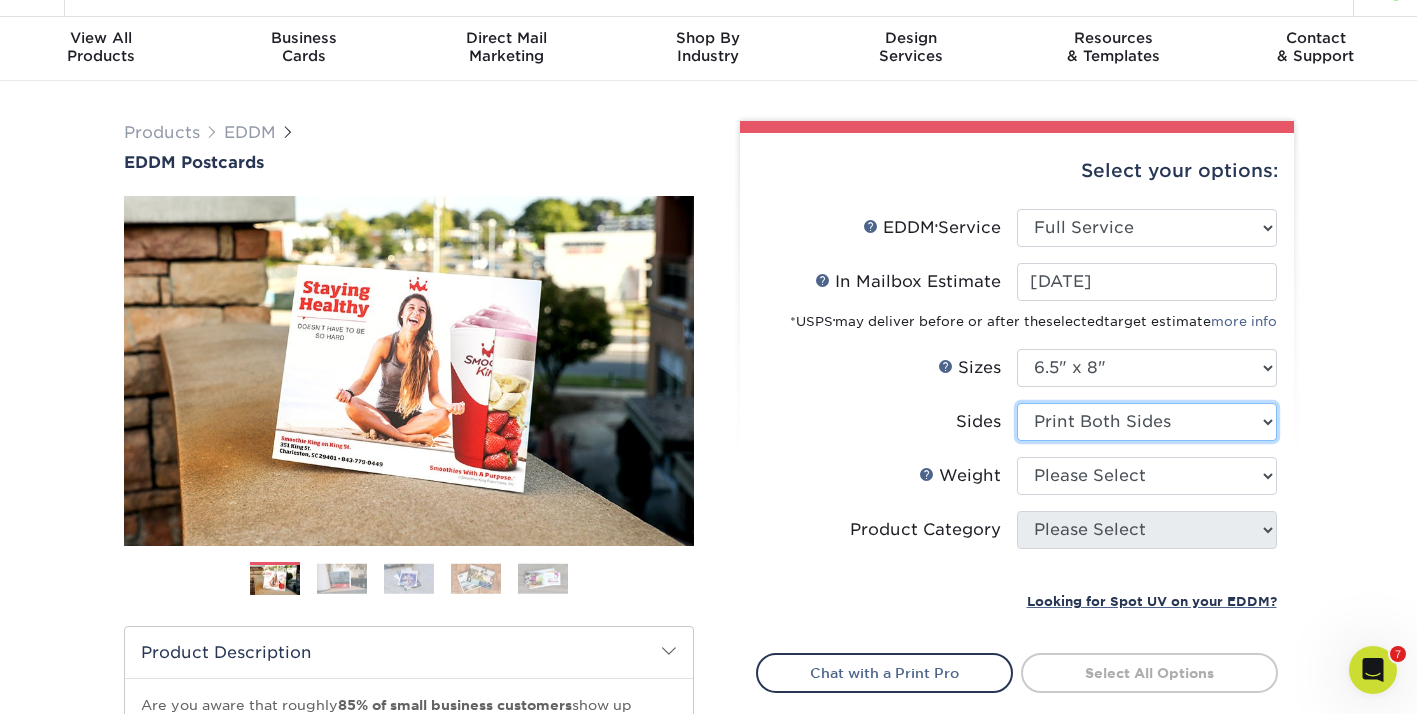 scroll, scrollTop: 67, scrollLeft: 0, axis: vertical 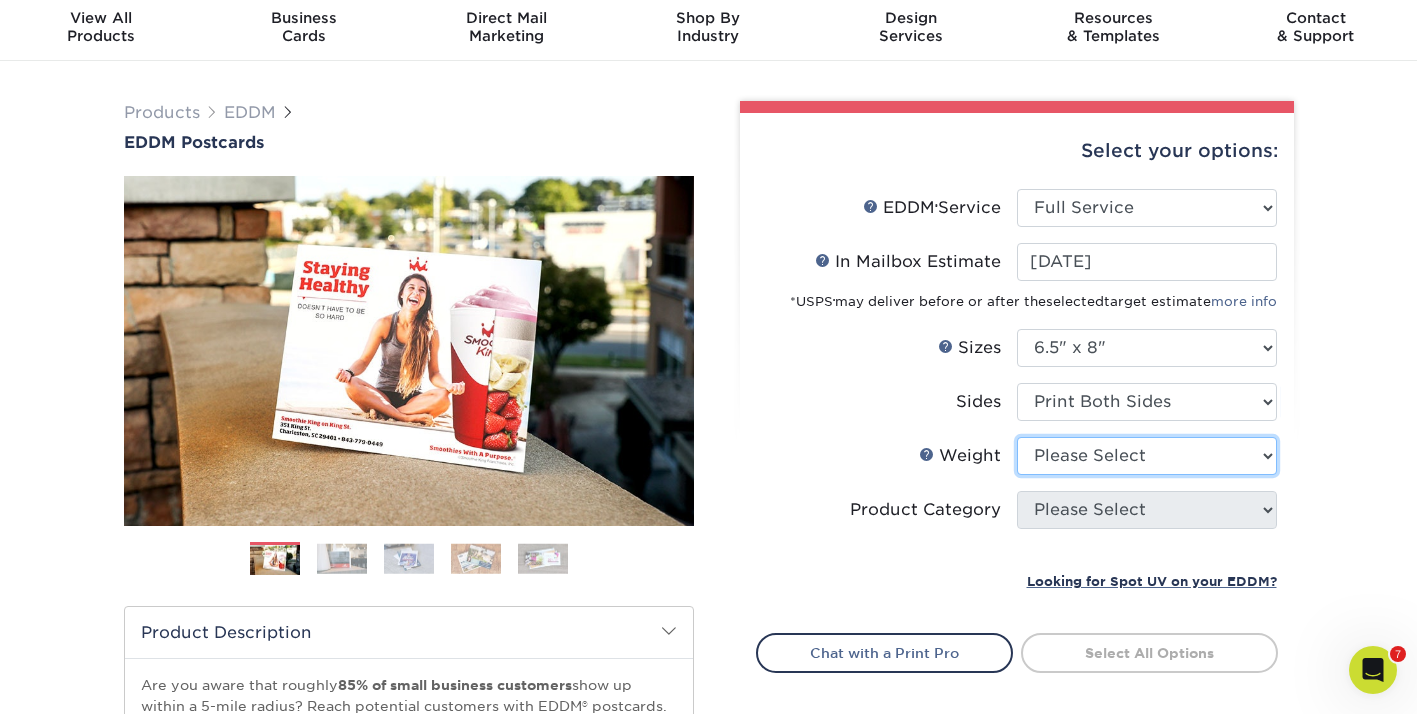 click on "Please Select 16PT 14PT" at bounding box center (1147, 456) 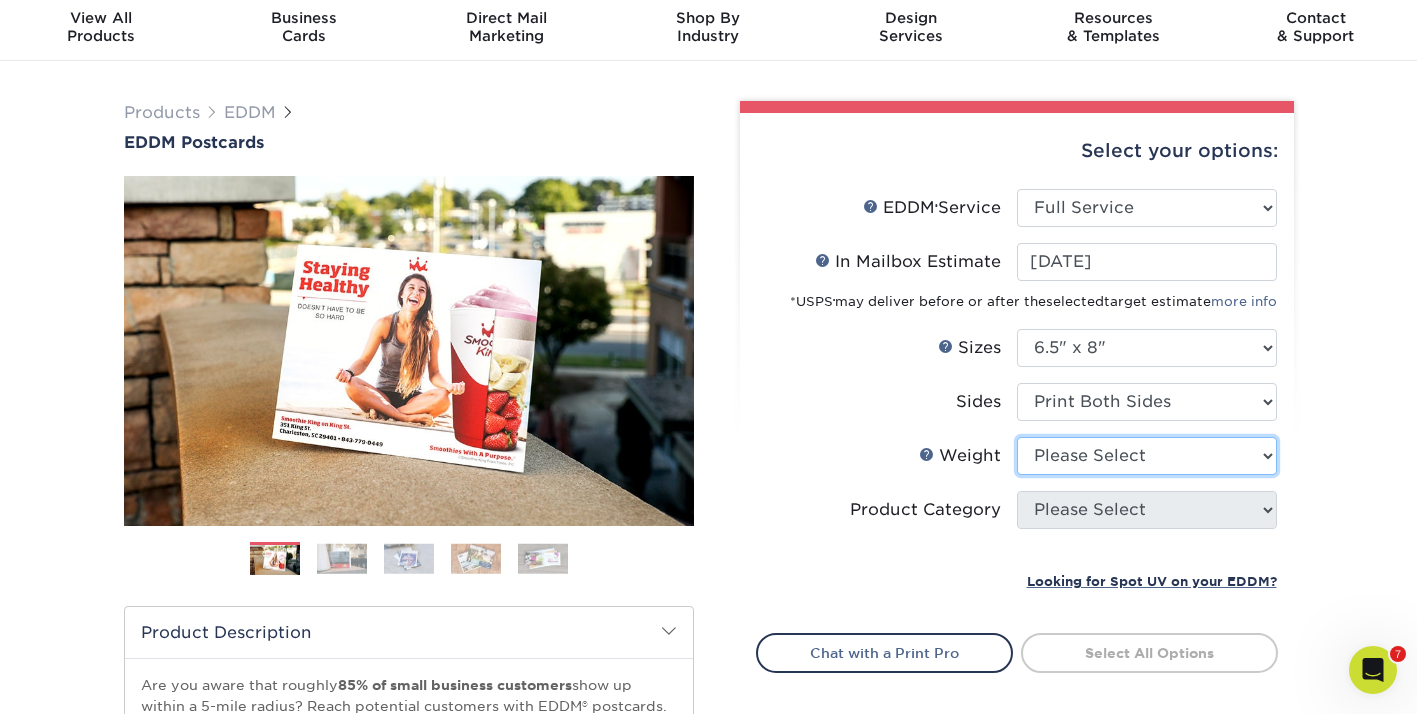 select on "16PT" 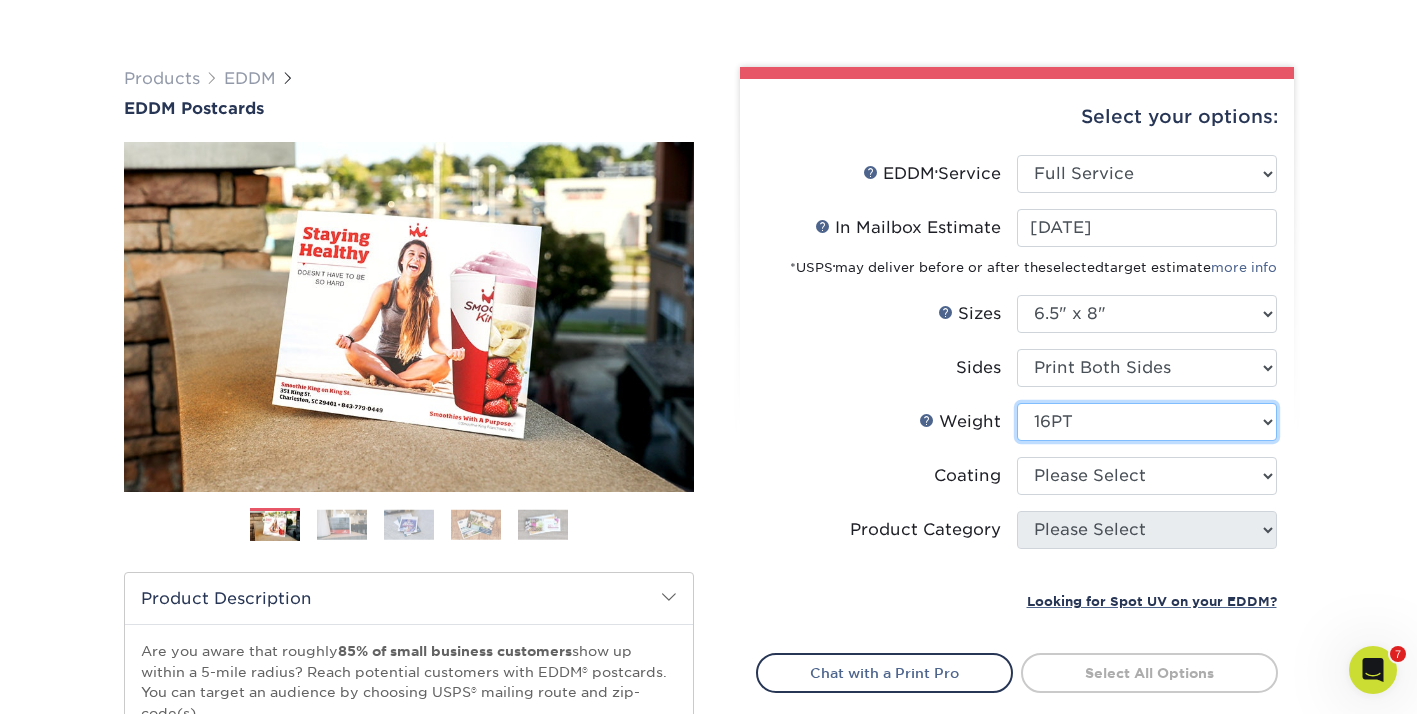 scroll, scrollTop: 102, scrollLeft: 0, axis: vertical 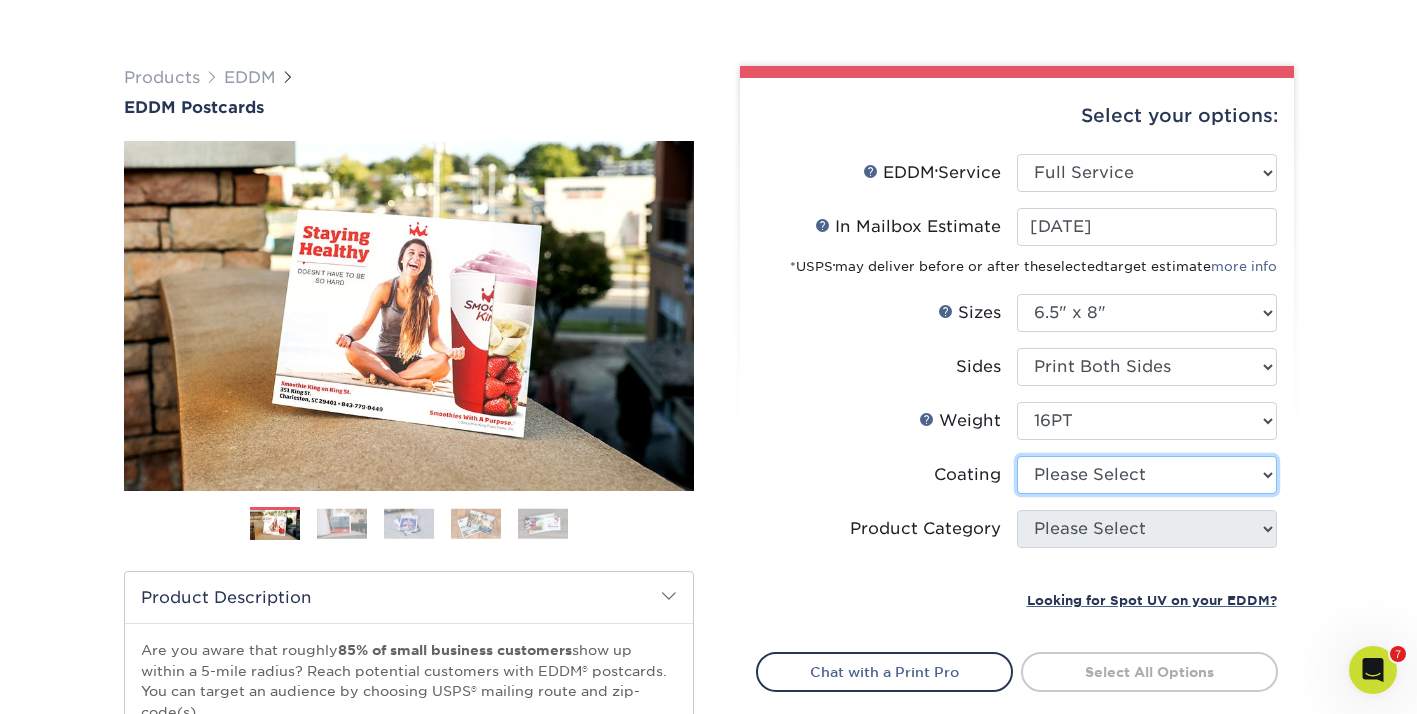 click at bounding box center [1147, 475] 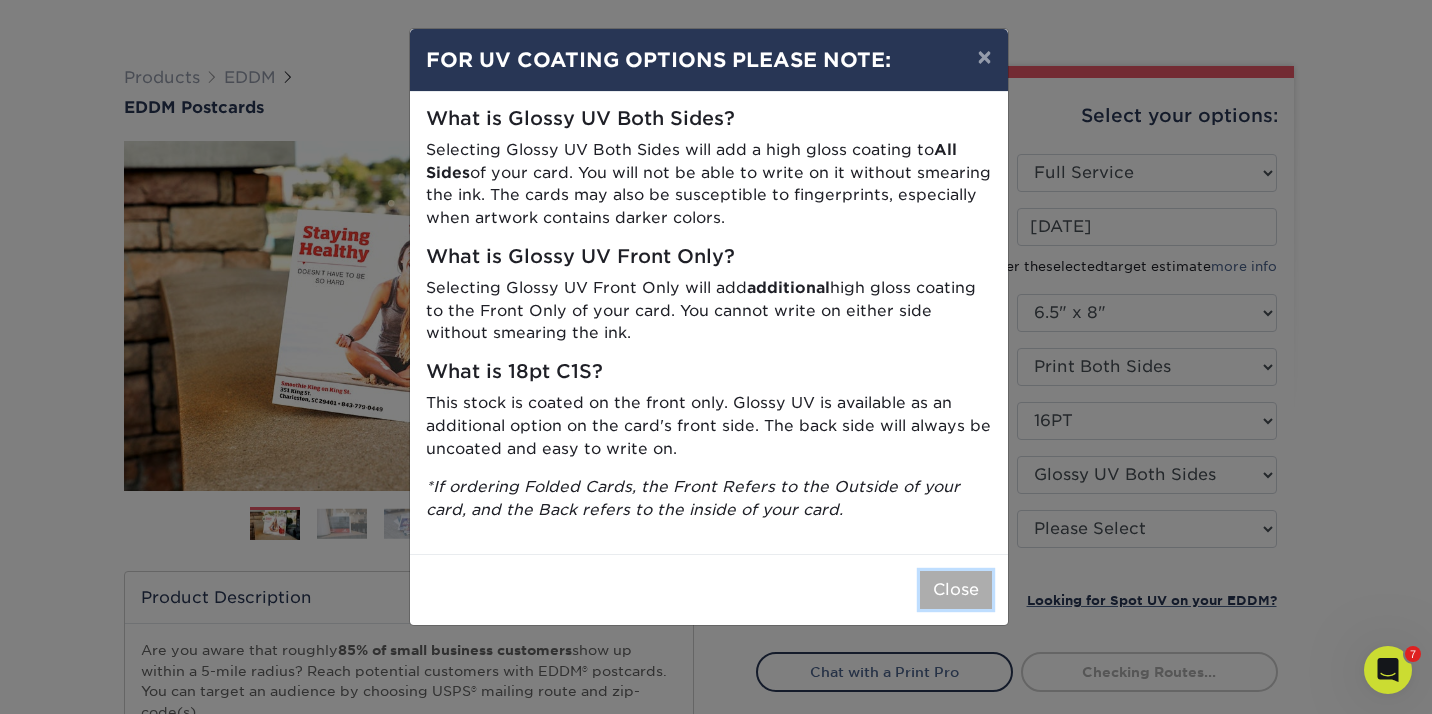 click on "Close" at bounding box center (956, 590) 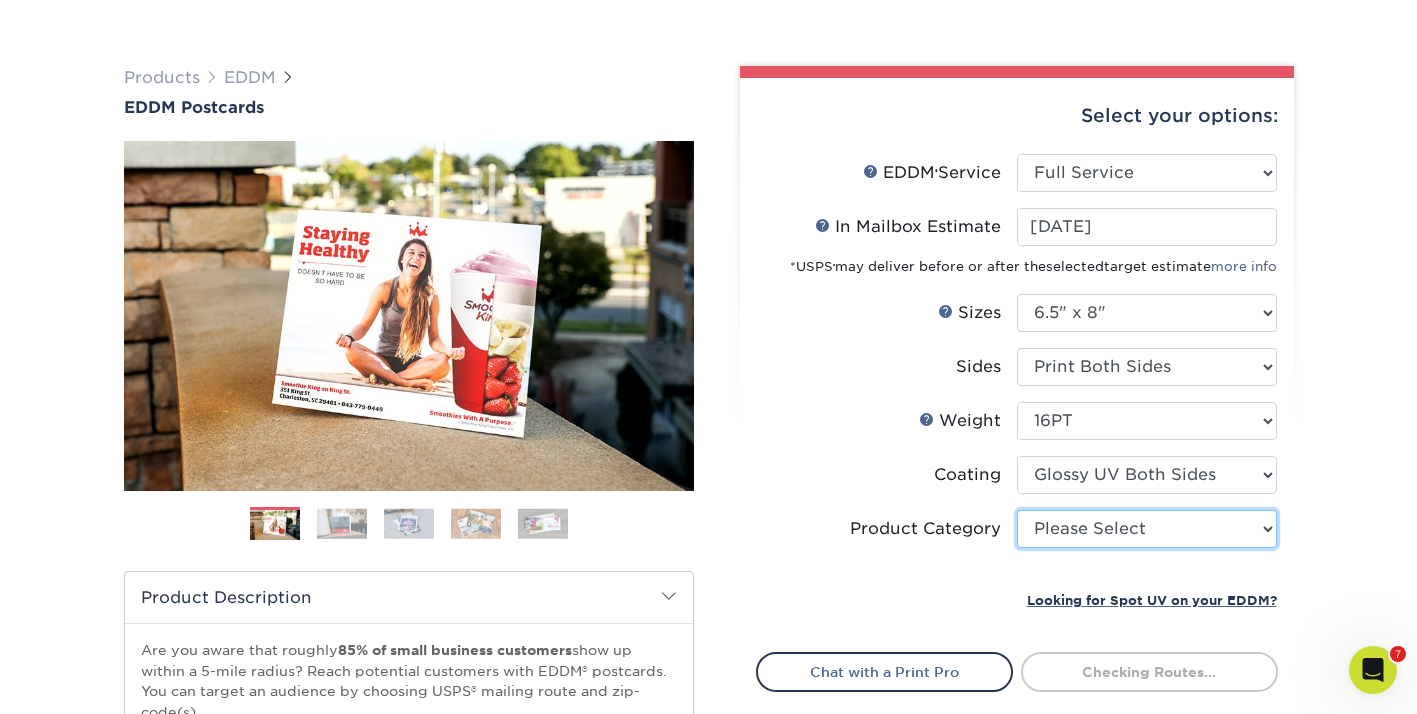 click on "Please Select Postcards" at bounding box center (1147, 529) 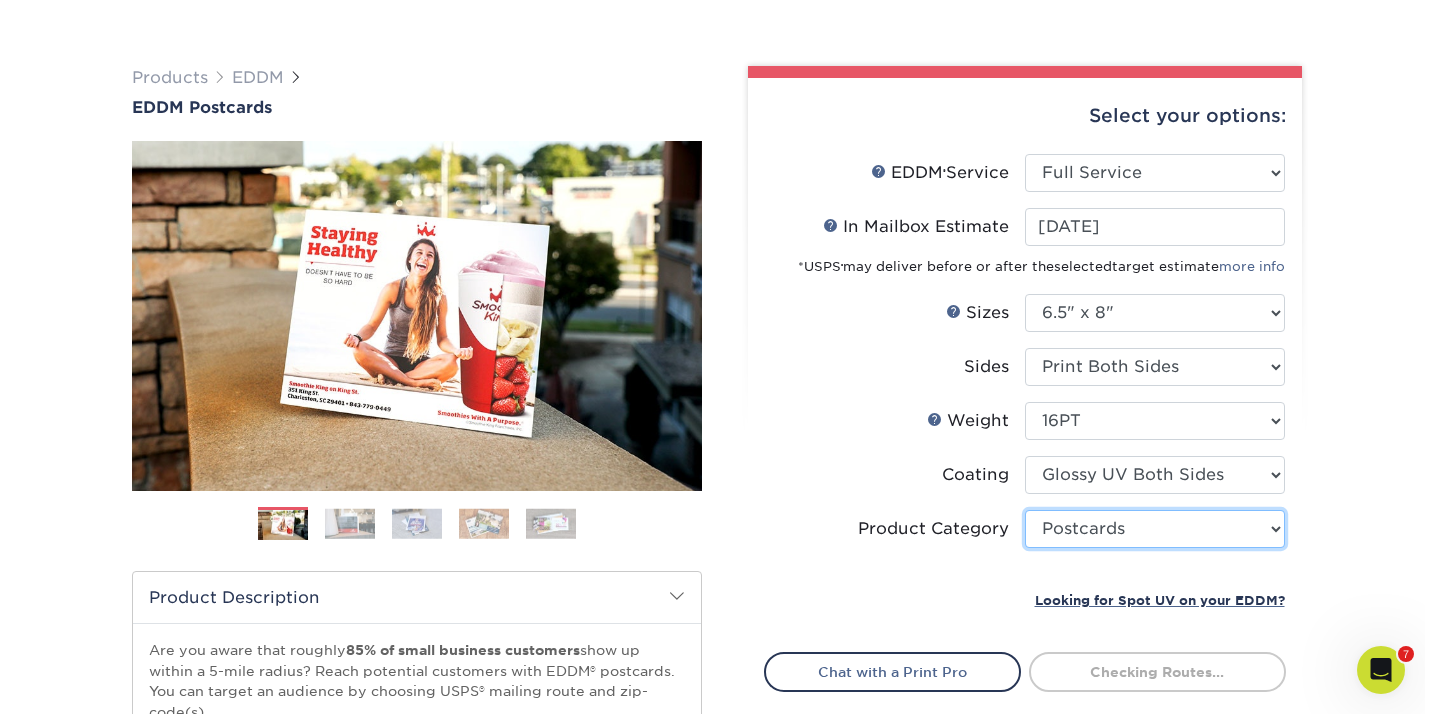 scroll, scrollTop: 297, scrollLeft: 0, axis: vertical 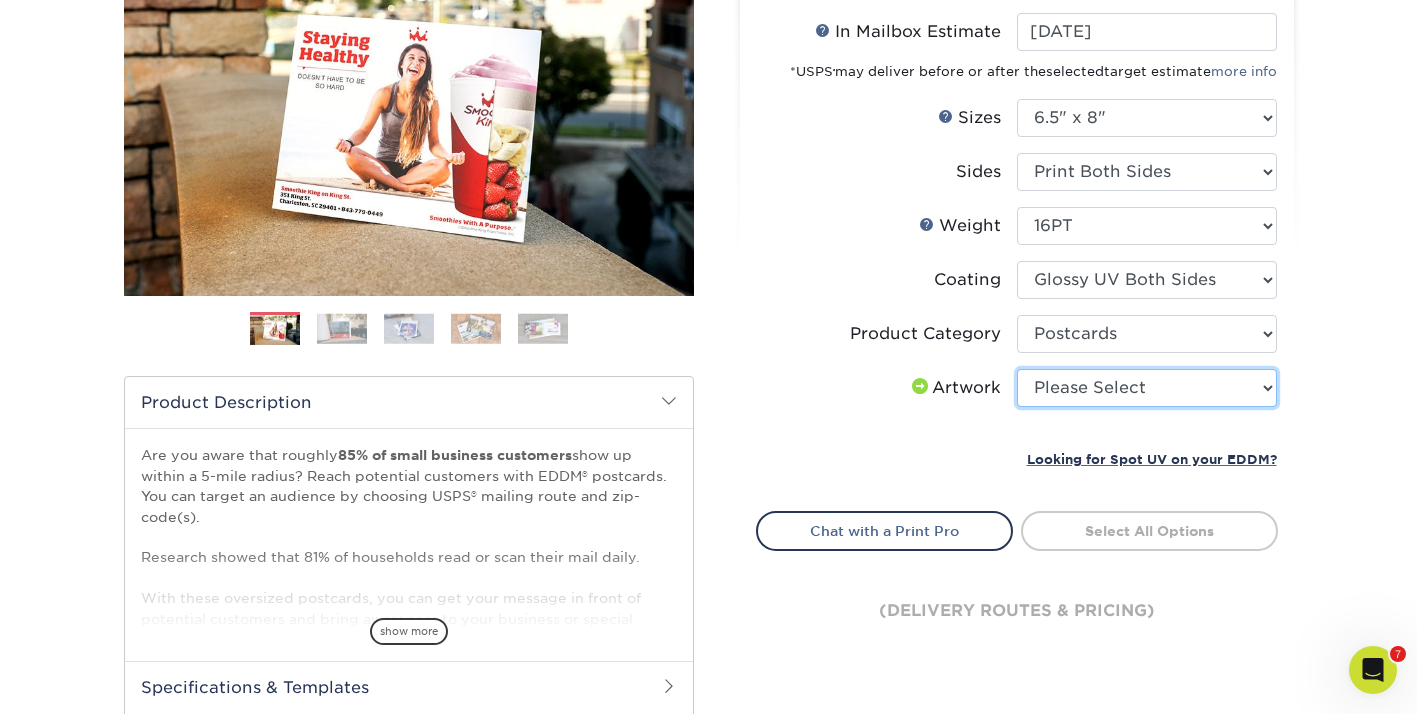 click on "Please Select I will upload files I need a design - $150" at bounding box center (1147, 388) 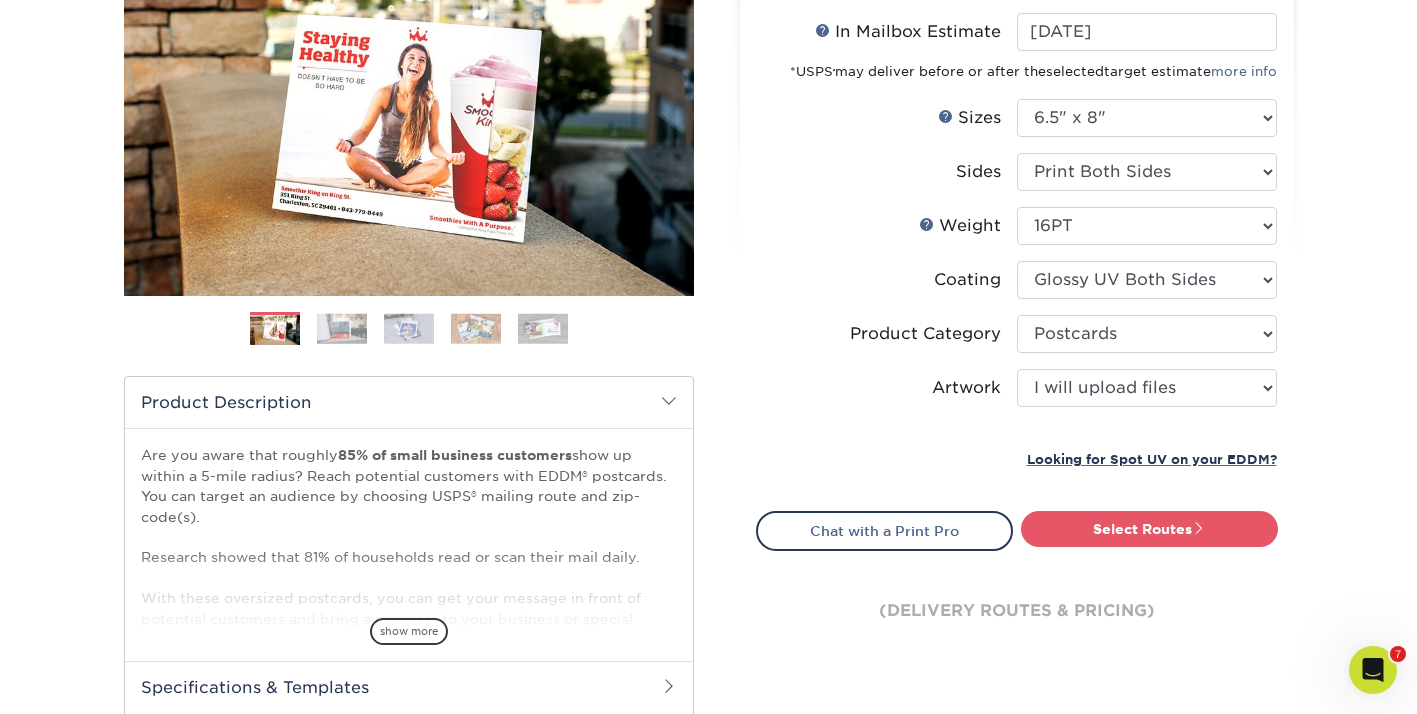click on "Select Routes" at bounding box center [1149, 529] 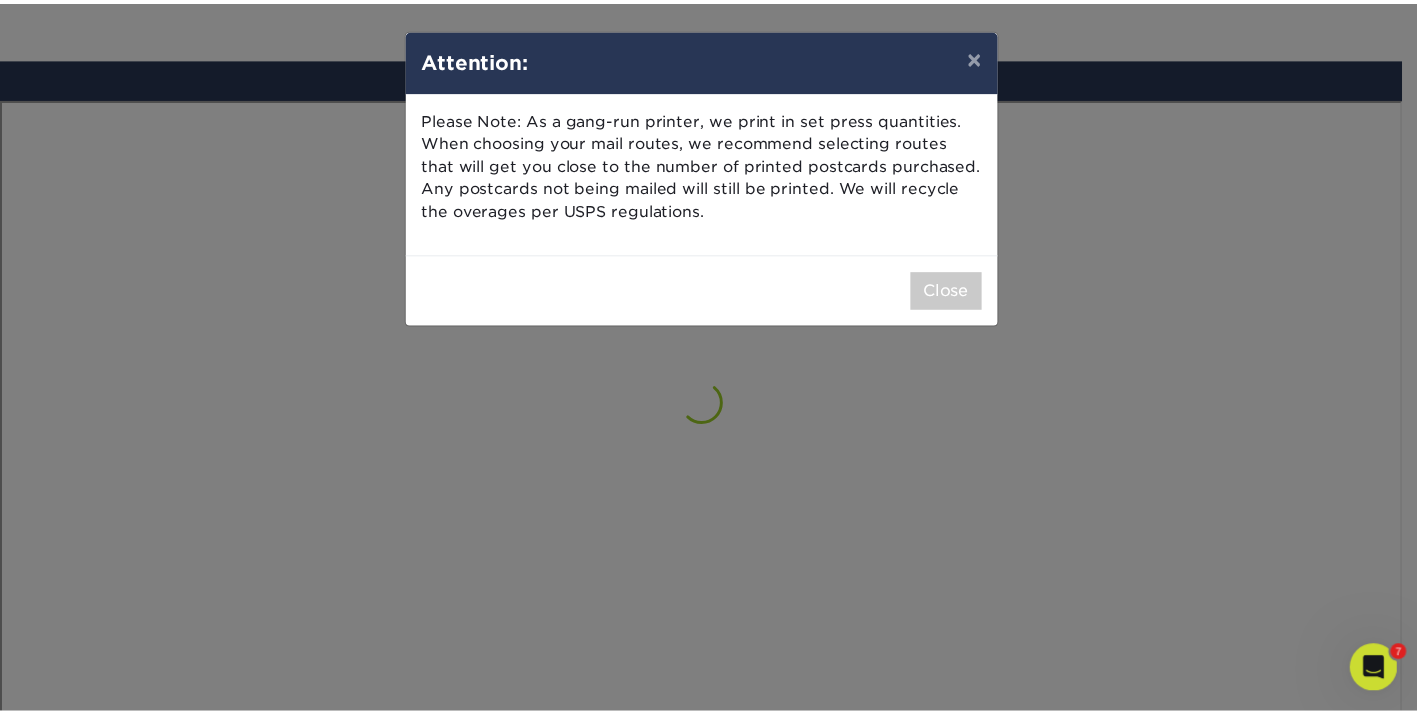 scroll, scrollTop: 1165, scrollLeft: 0, axis: vertical 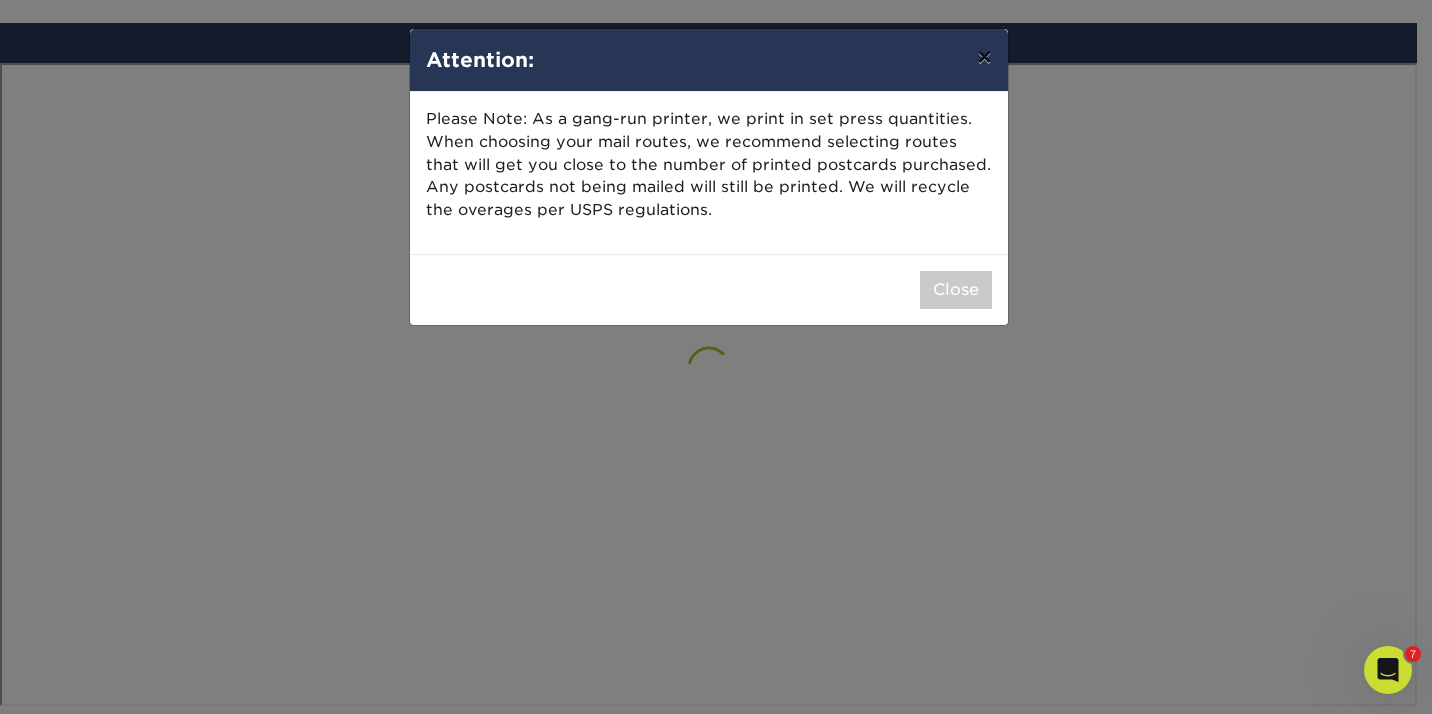click on "×" at bounding box center (984, 57) 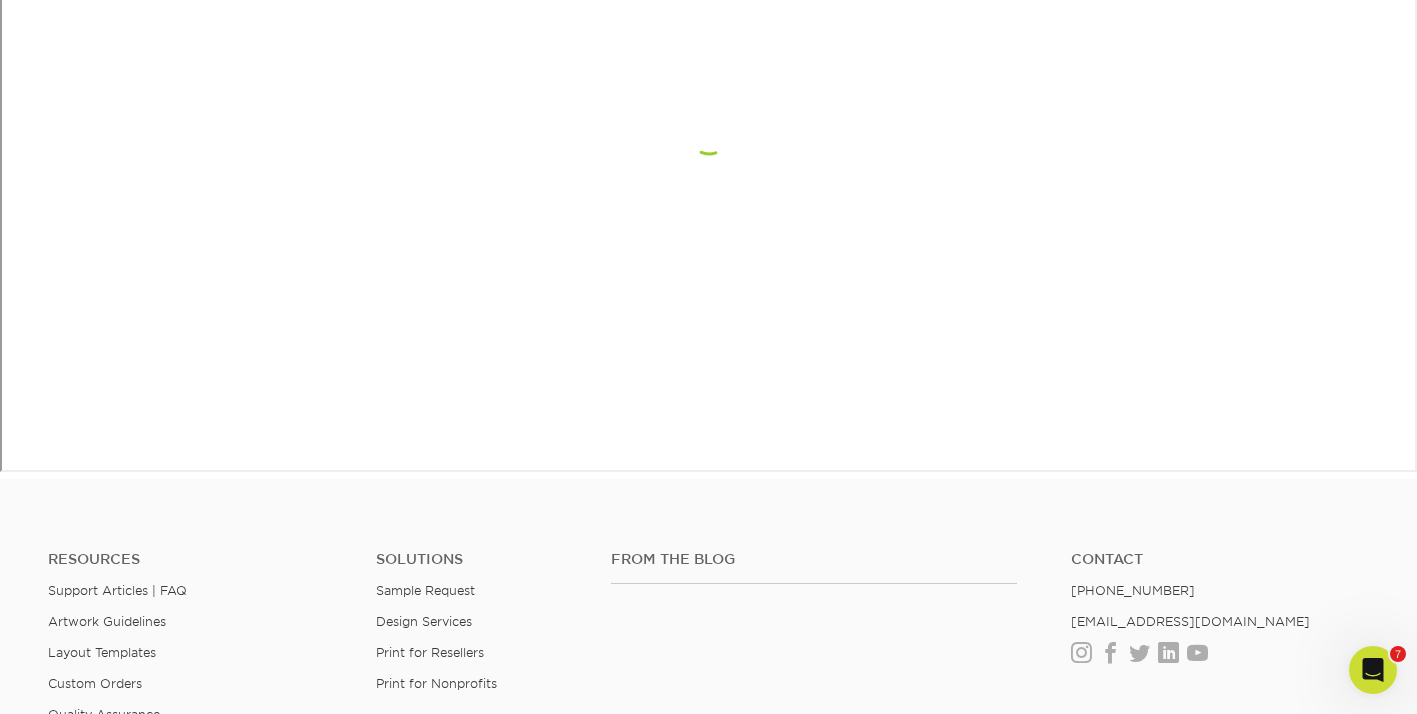 scroll, scrollTop: 1377, scrollLeft: 0, axis: vertical 